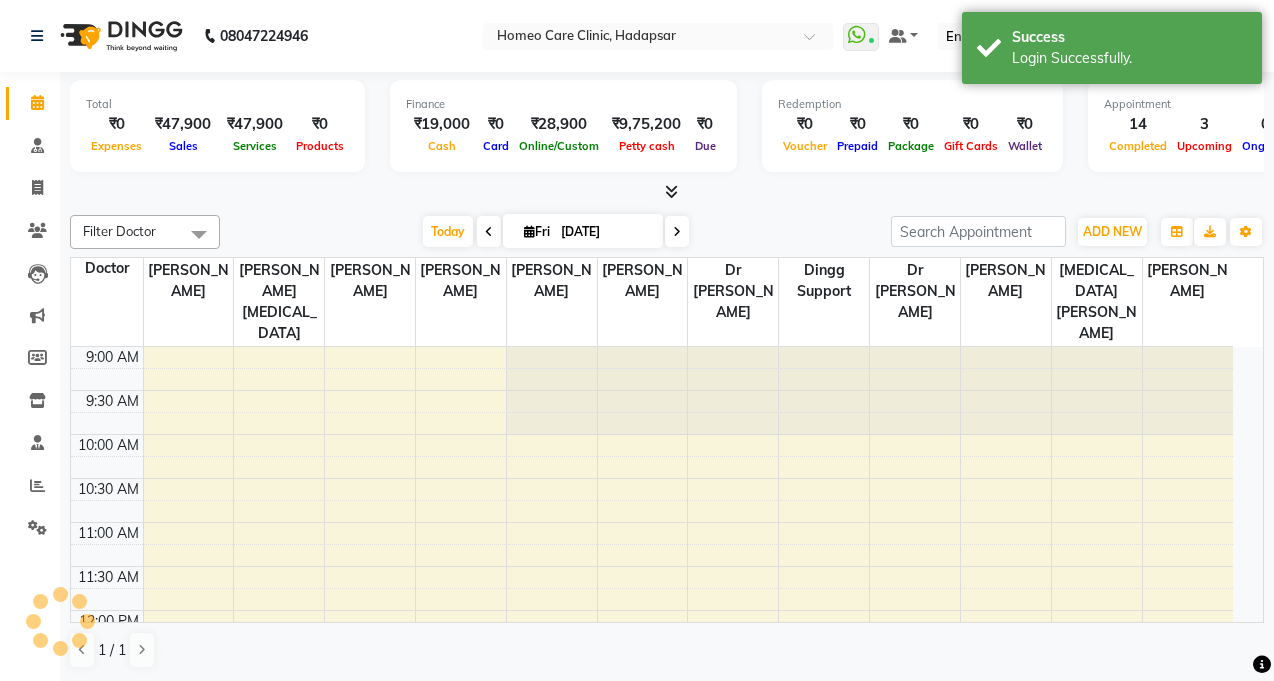 click on "9:00 AM 9:30 AM 10:00 AM 10:30 AM 11:00 AM 11:30 AM 12:00 PM 12:30 PM 1:00 PM 1:30 PM 2:00 PM 2:30 PM 3:00 PM 3:30 PM 4:00 PM 4:30 PM 5:00 PM 5:30 PM 6:00 PM 6:30 PM 7:00 PM 7:30 PM 8:00 PM 8:30 PM 9:00 PM 9:30 PM 10:00 PM 10:30 PM" at bounding box center [652, 962] 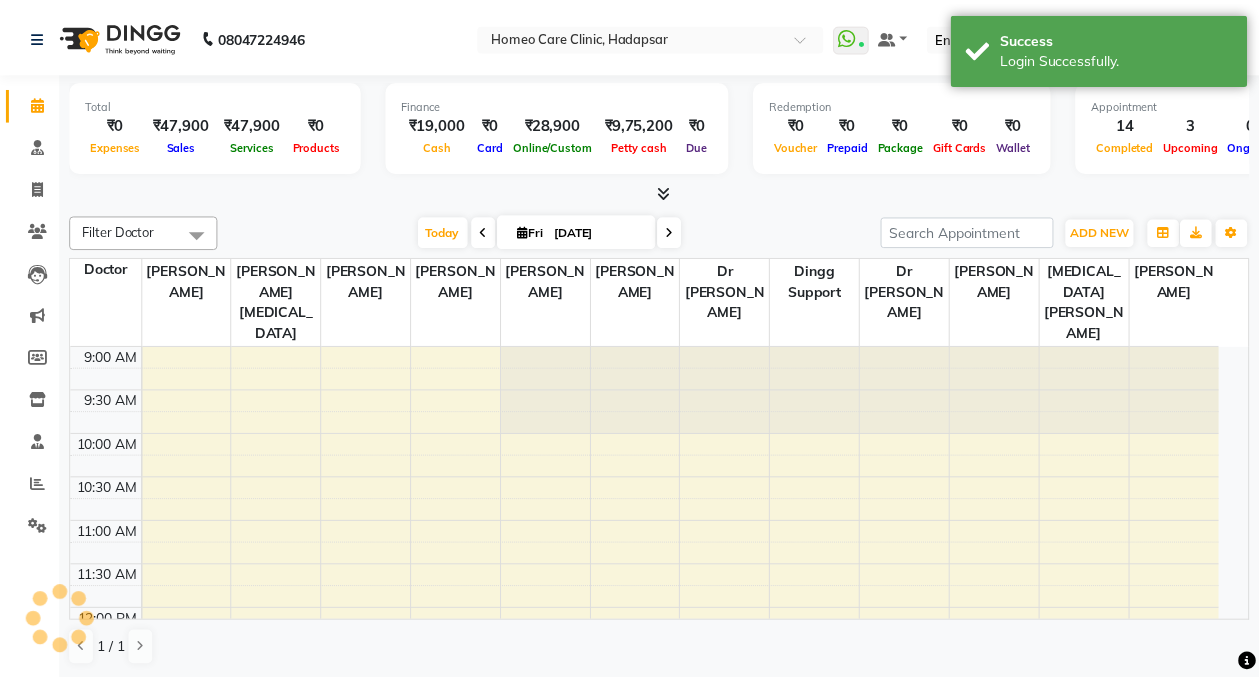 scroll, scrollTop: 0, scrollLeft: 0, axis: both 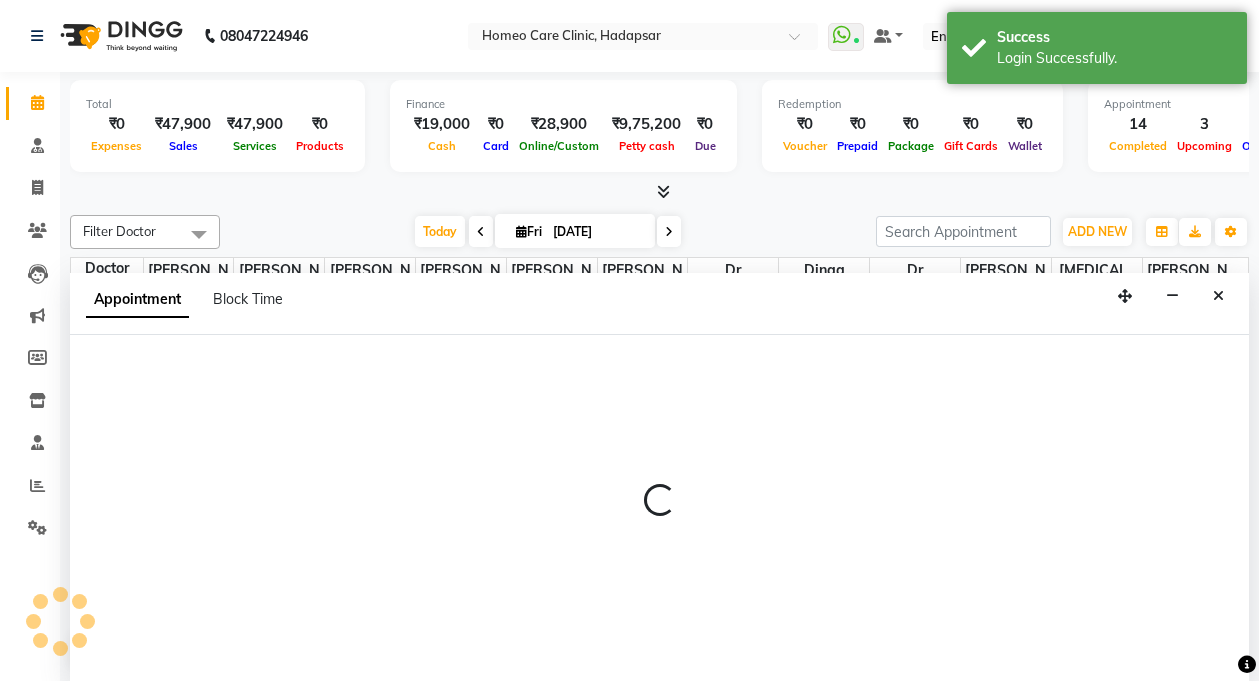 select on "66336" 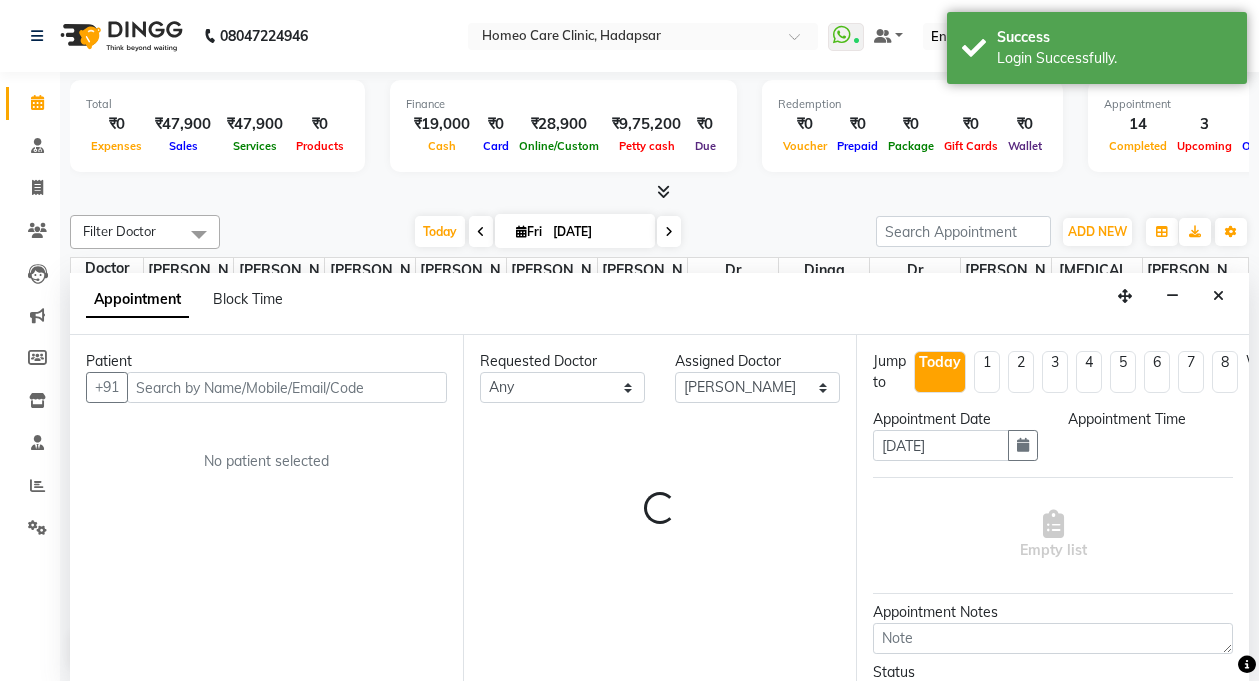 scroll, scrollTop: 793, scrollLeft: 0, axis: vertical 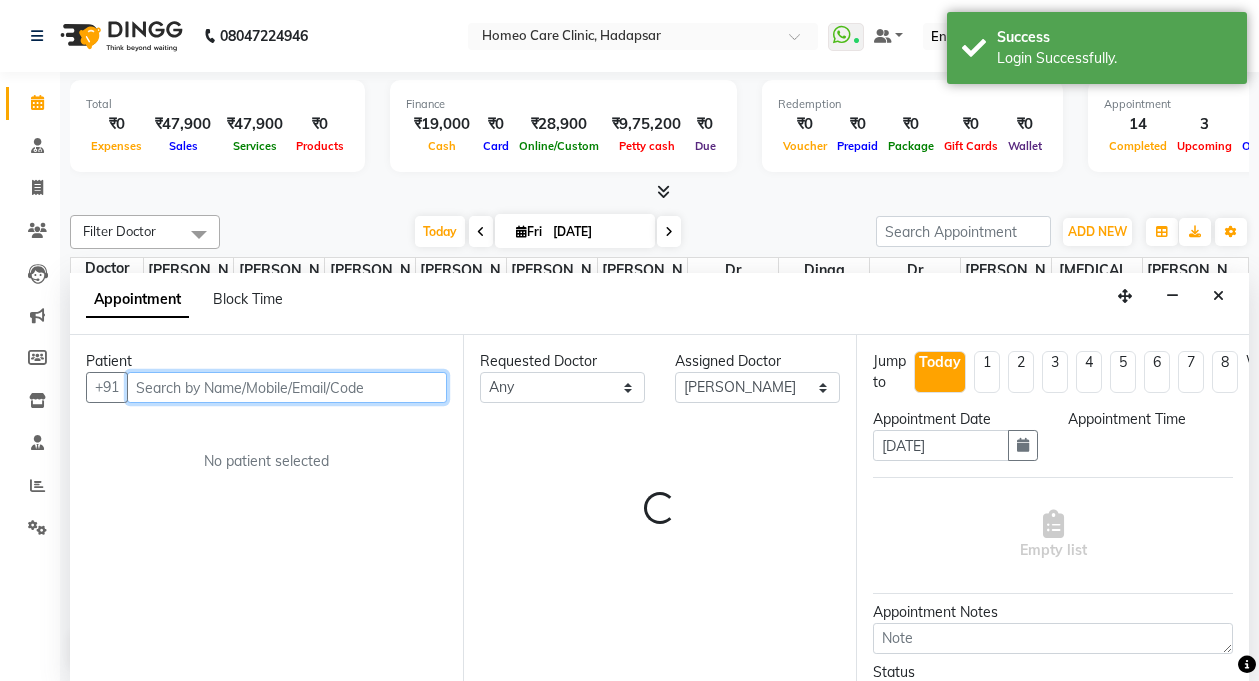select on "1080" 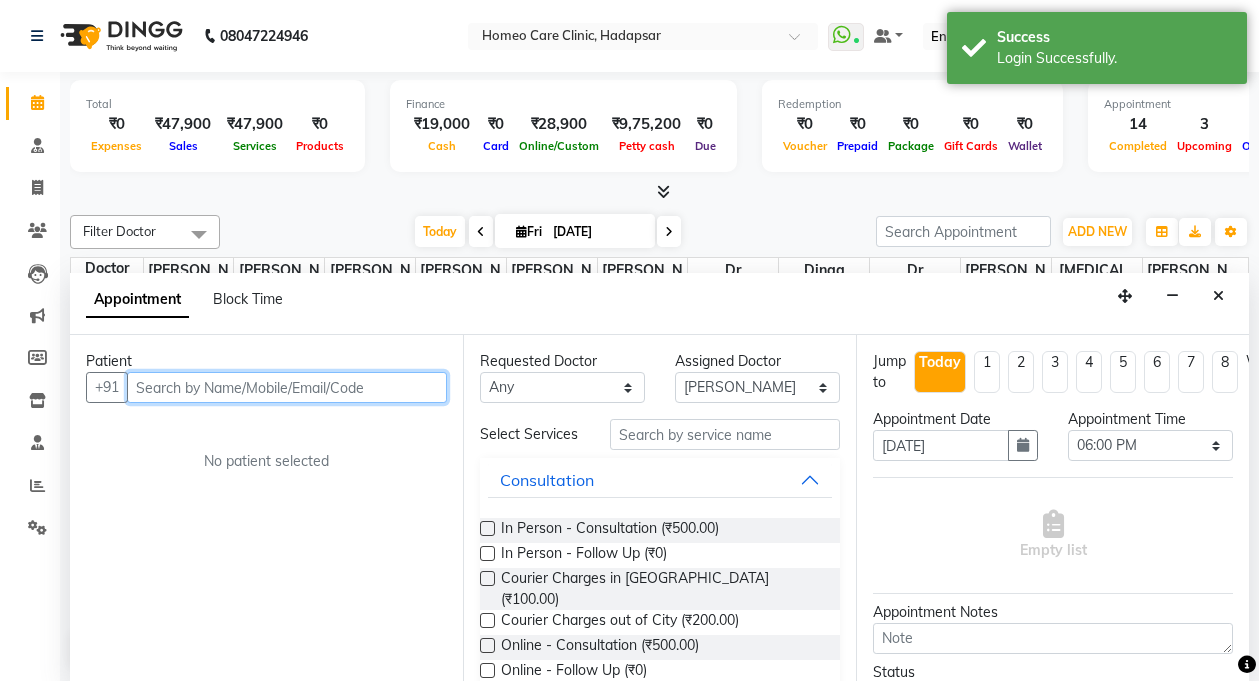 scroll, scrollTop: 1, scrollLeft: 0, axis: vertical 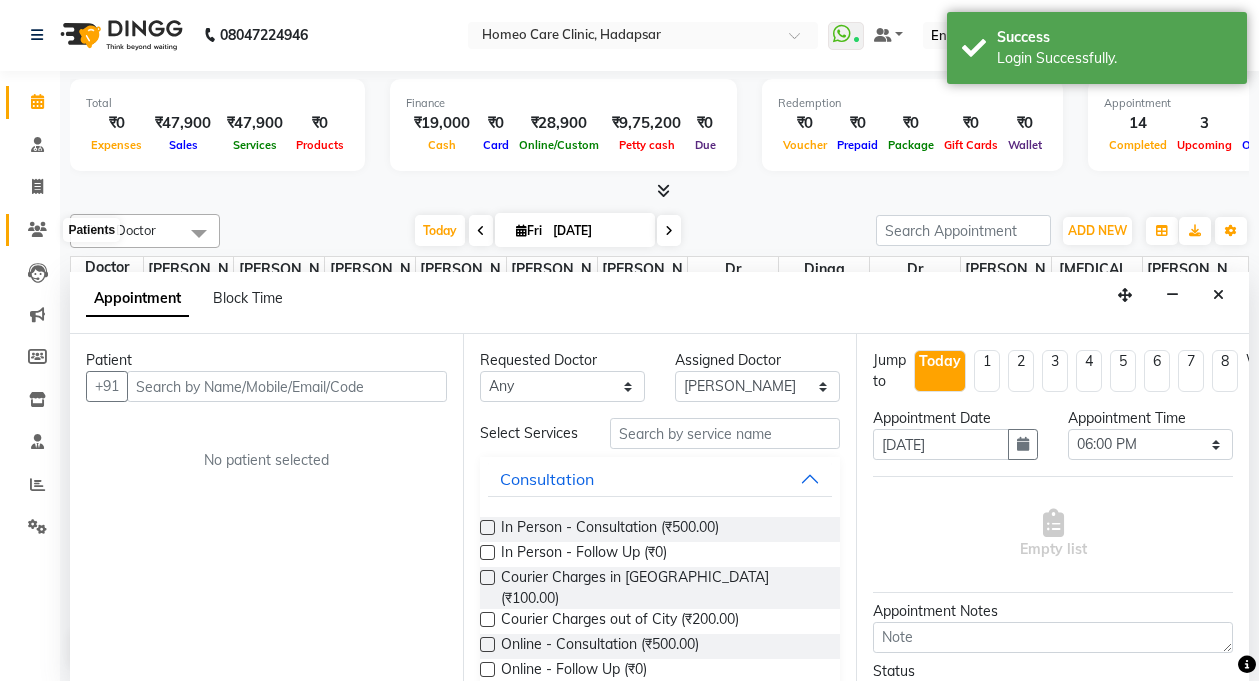 click 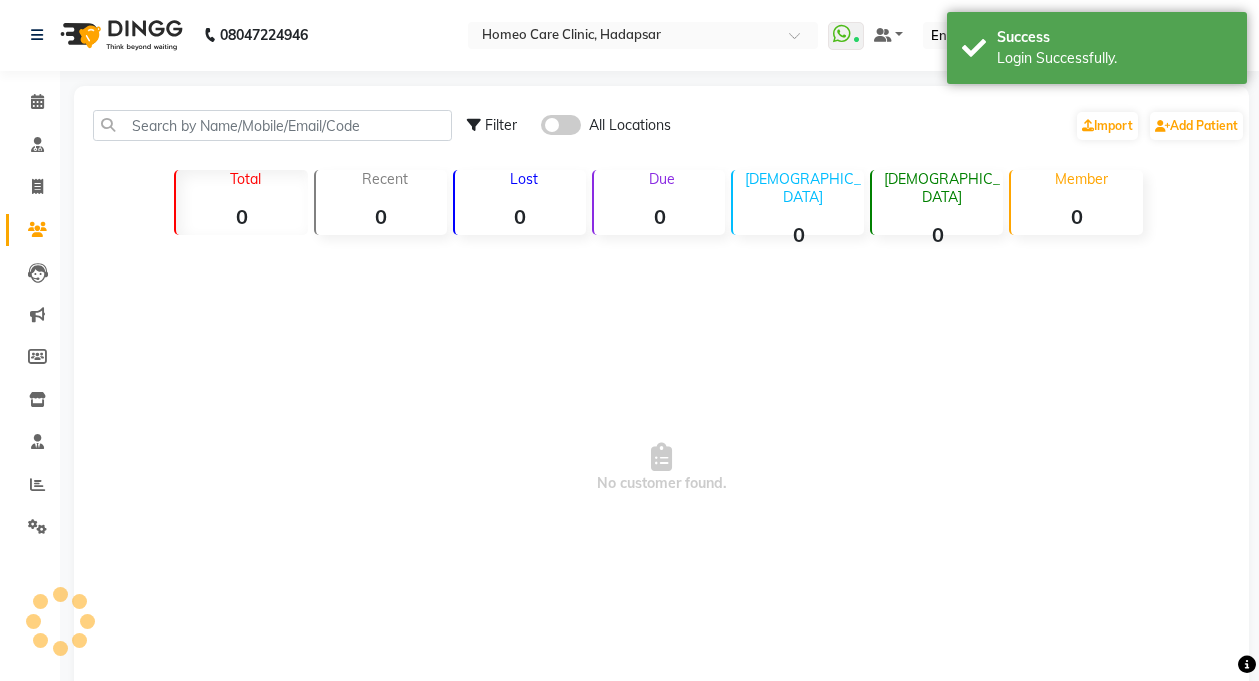 scroll, scrollTop: 0, scrollLeft: 0, axis: both 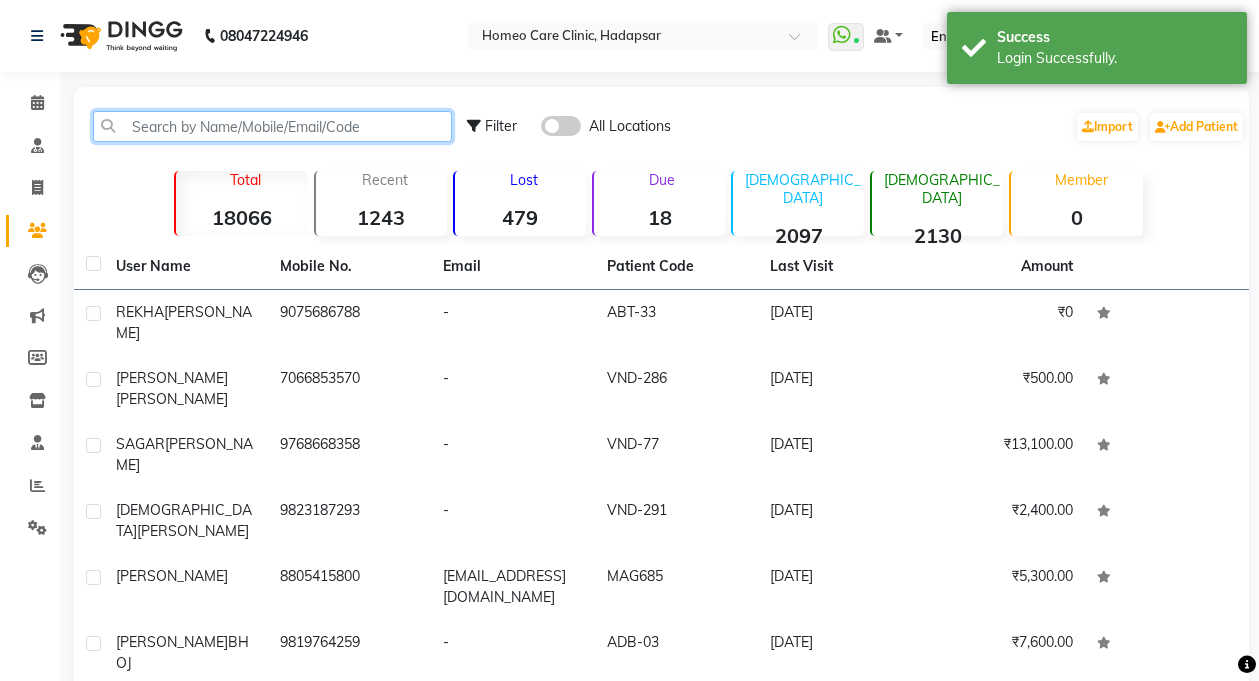 click 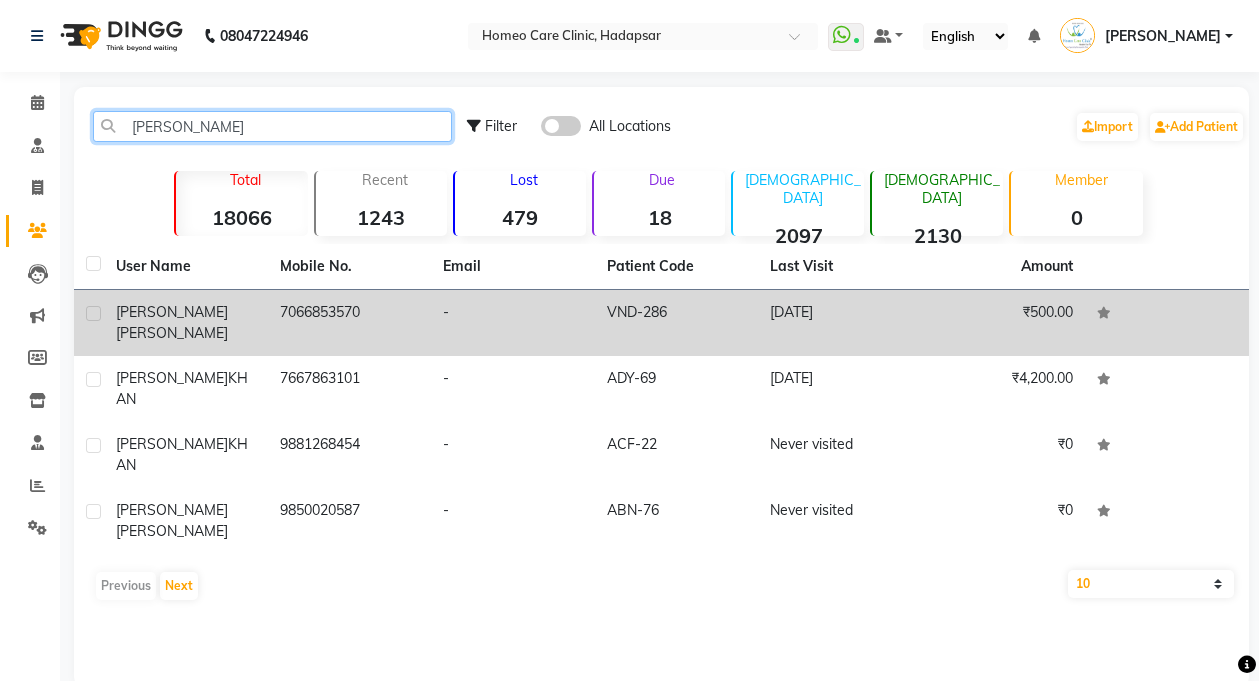 type on "[PERSON_NAME]" 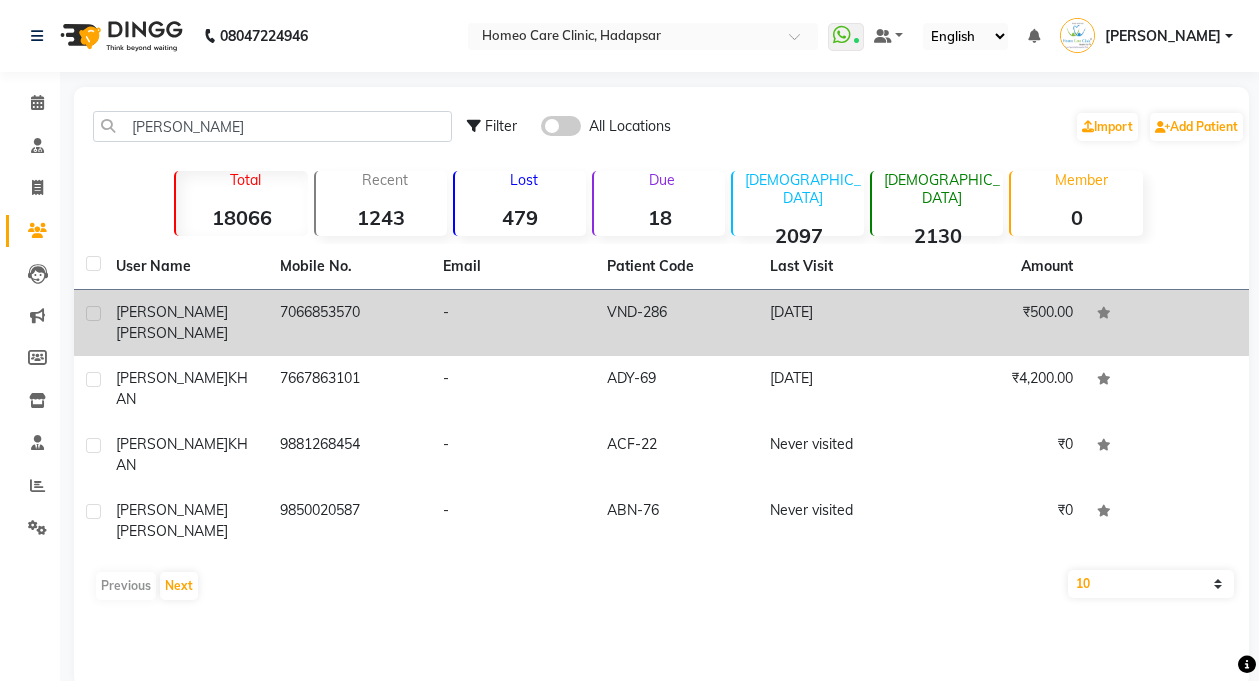 click on "[PERSON_NAME]" 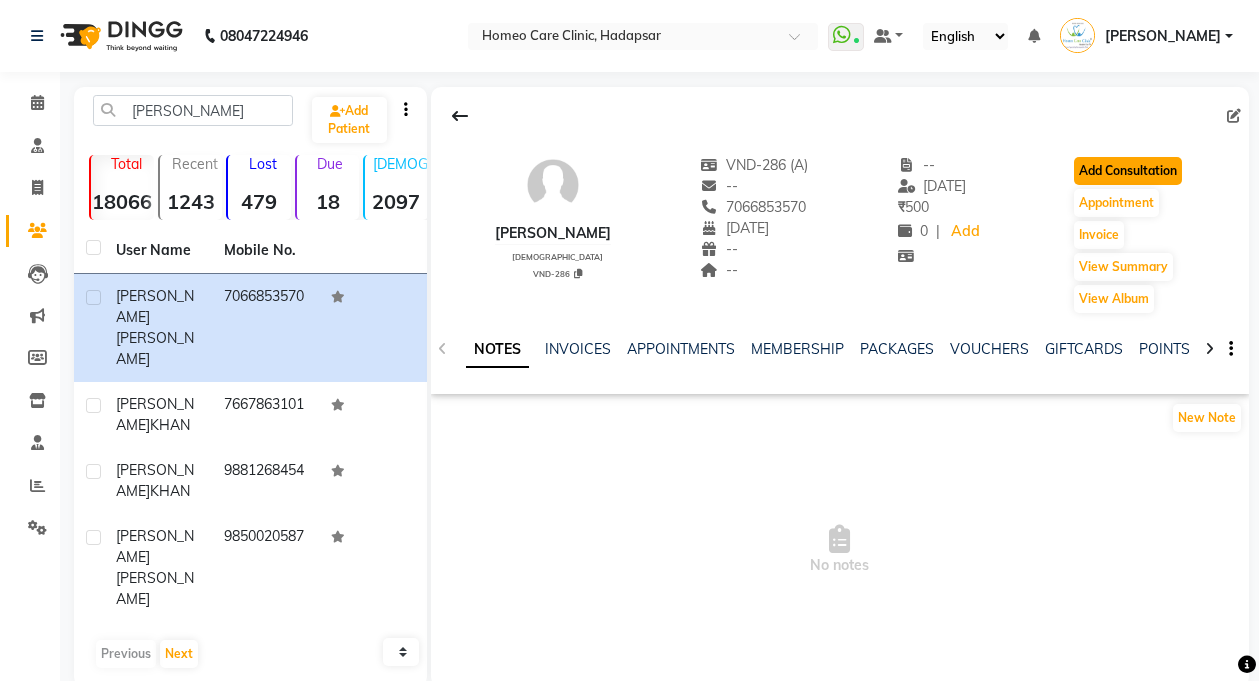 click on "Add Consultation" 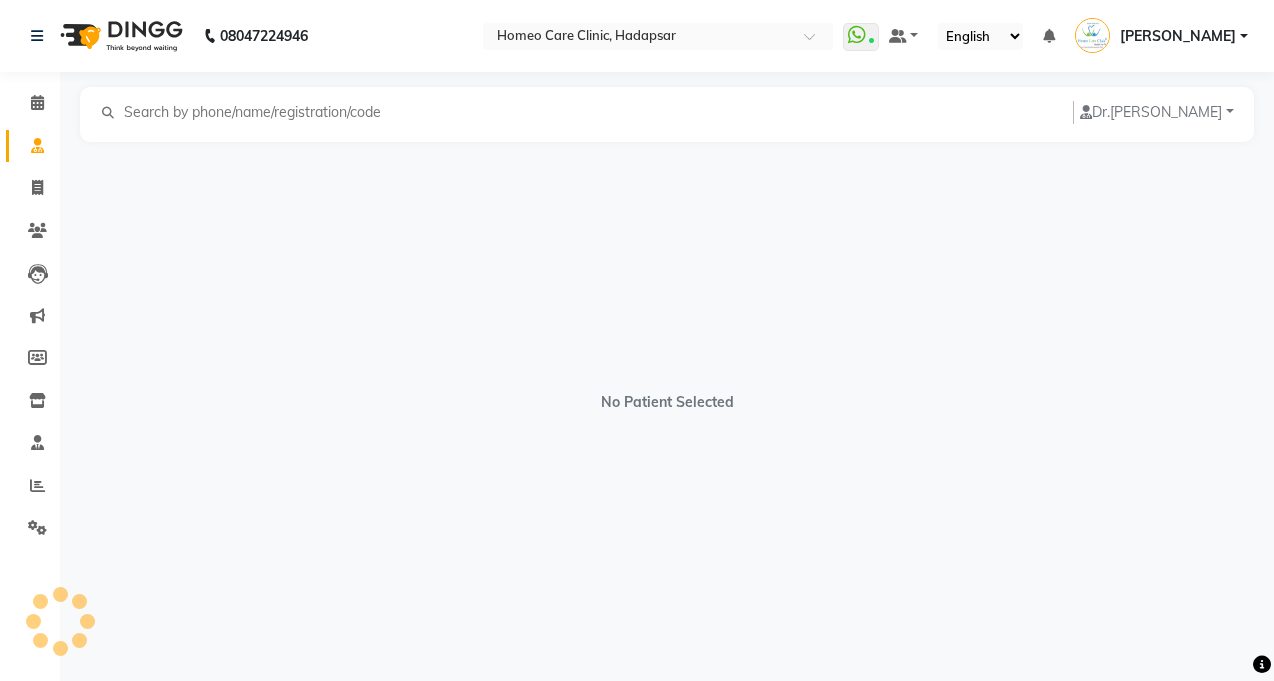 select on "[DEMOGRAPHIC_DATA]" 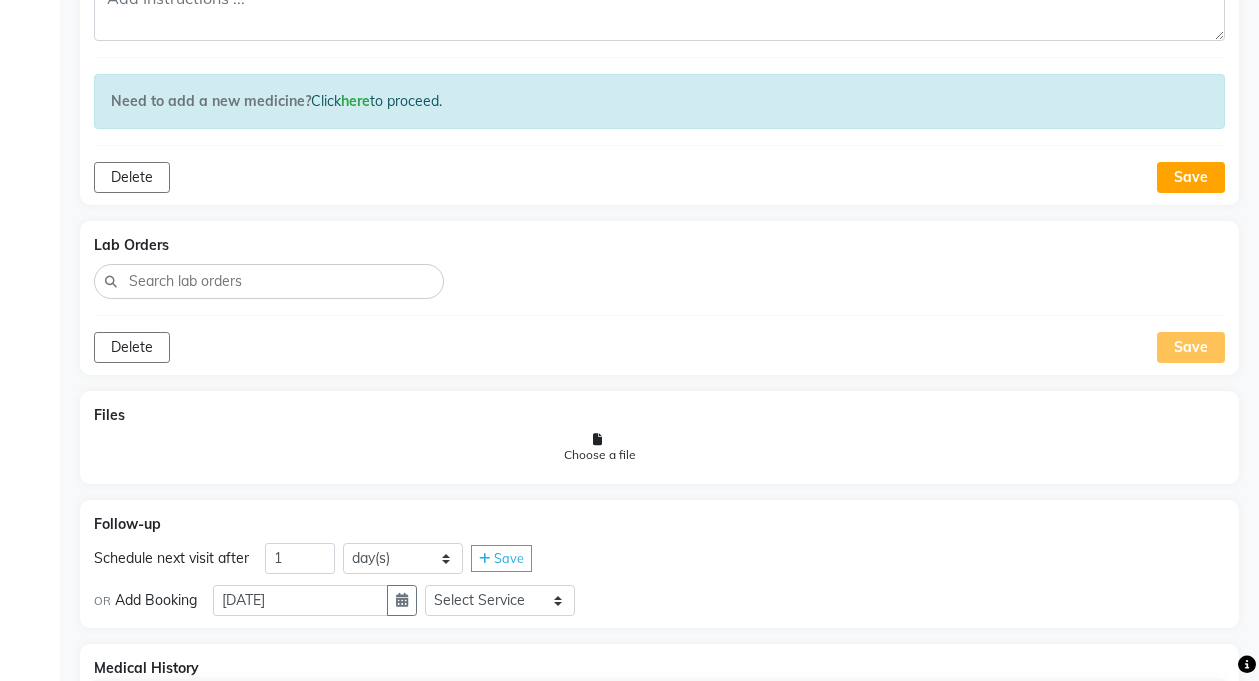 scroll, scrollTop: 975, scrollLeft: 0, axis: vertical 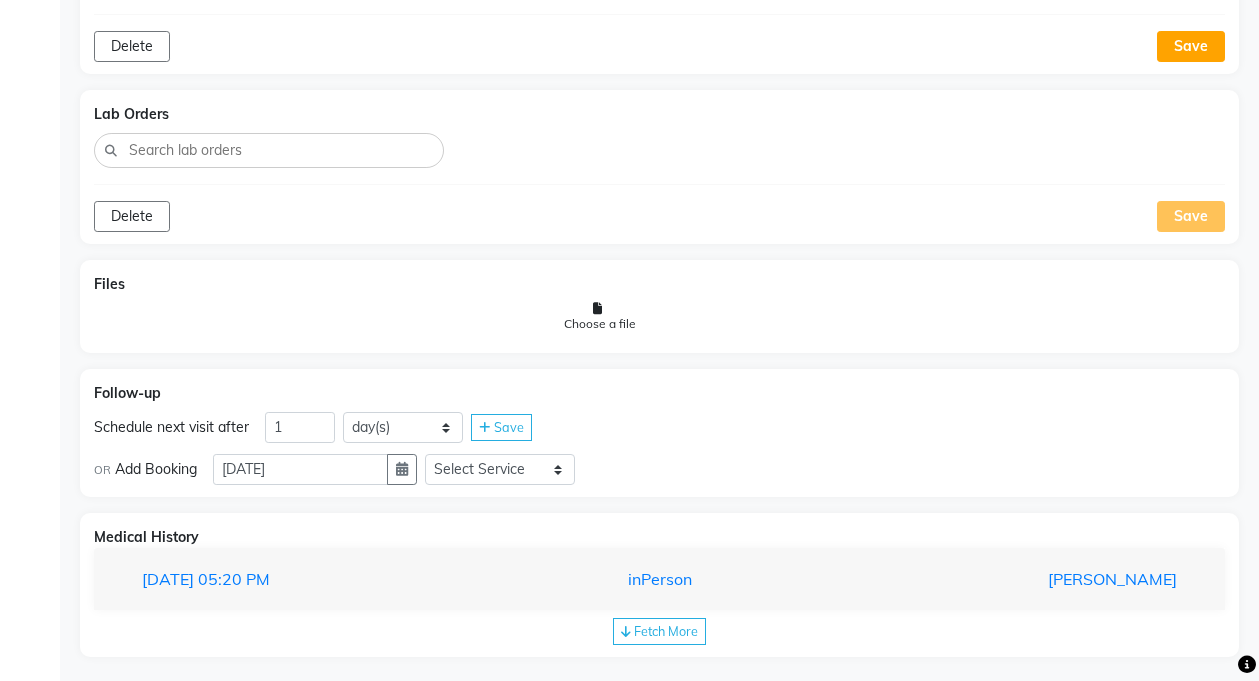 click on "[DATE] 05:20 PM inPerson [PERSON_NAME]" at bounding box center (659, 579) 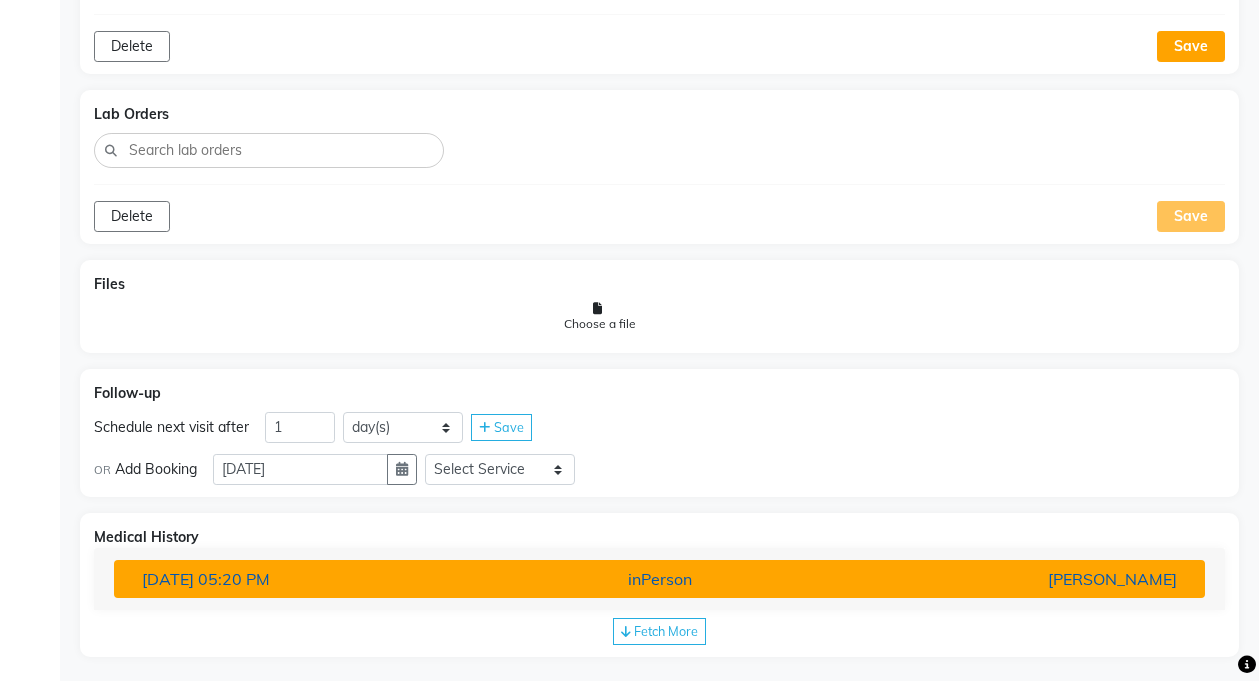 click on "inPerson" at bounding box center [659, 579] 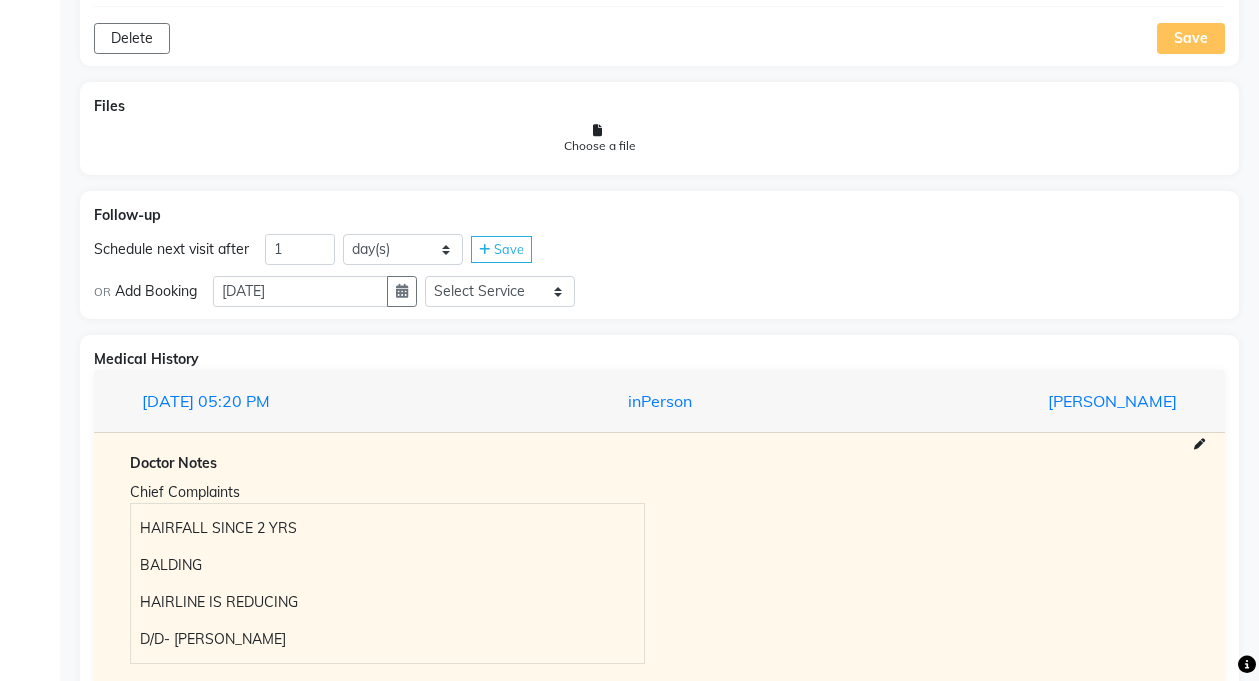 scroll, scrollTop: 1293, scrollLeft: 0, axis: vertical 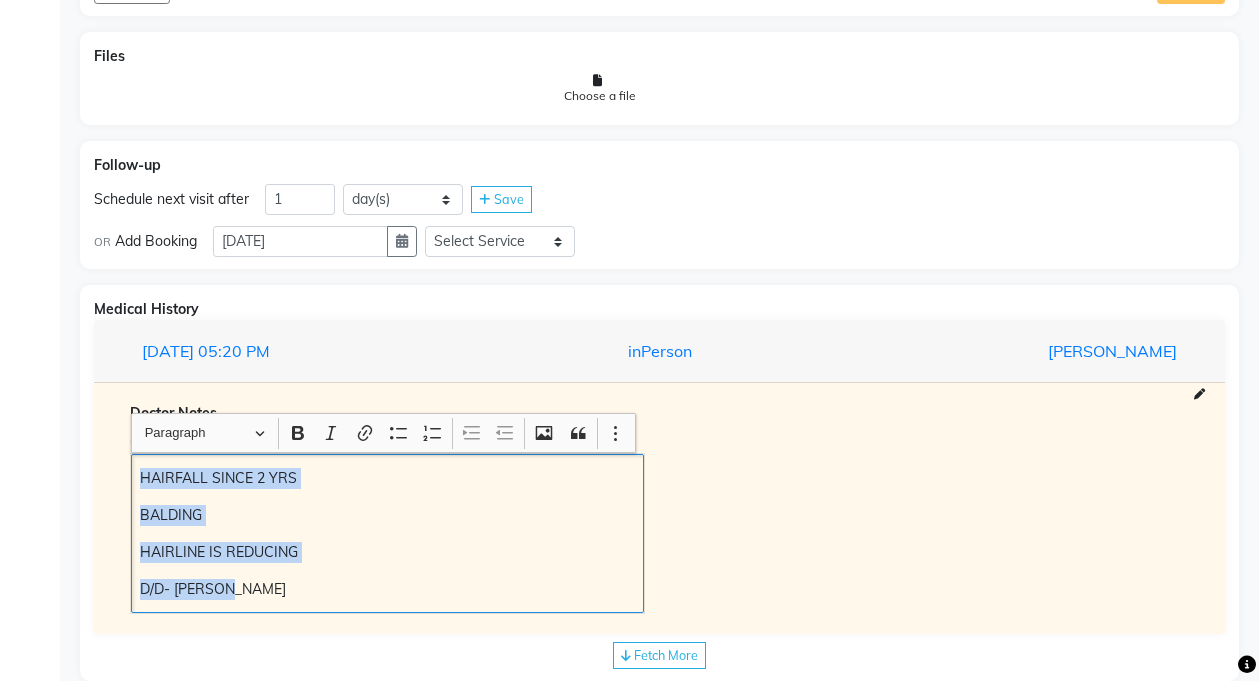 drag, startPoint x: 139, startPoint y: 482, endPoint x: 258, endPoint y: 626, distance: 186.80739 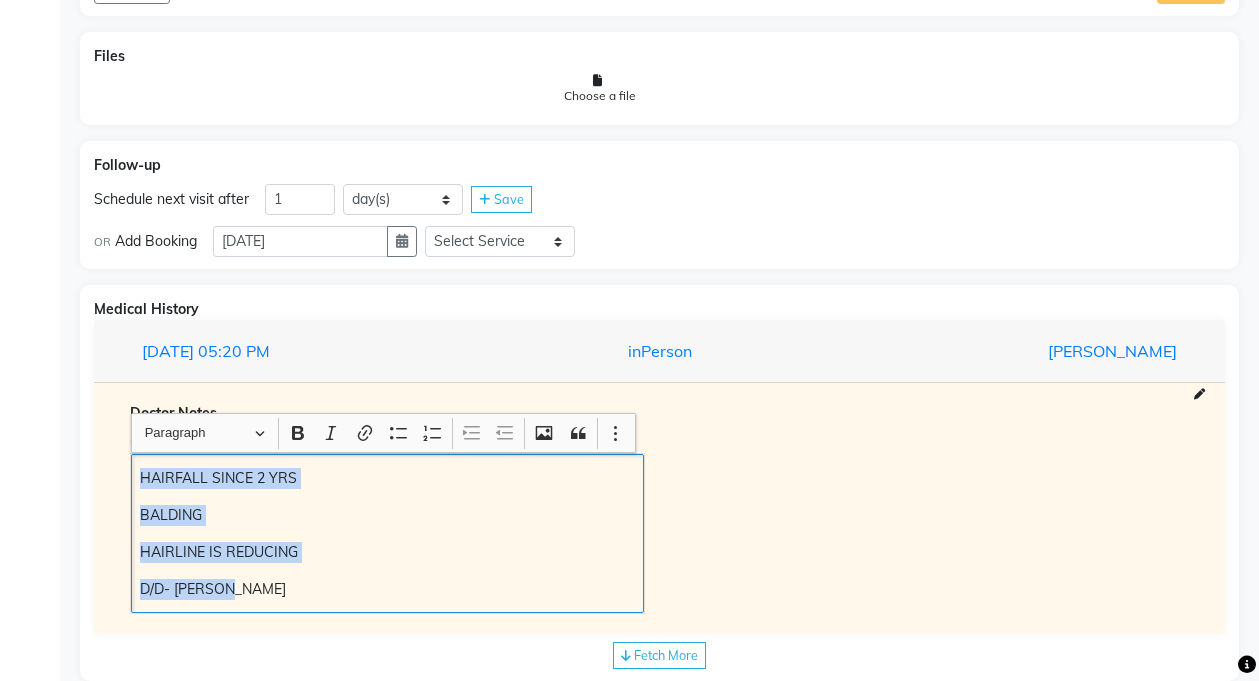 click on "Doctor Notes Chief Complaints HAIRFALL SINCE 2 YRS BALDING HAIRLINE IS REDUCING D/D- NAT MUR" at bounding box center (659, 508) 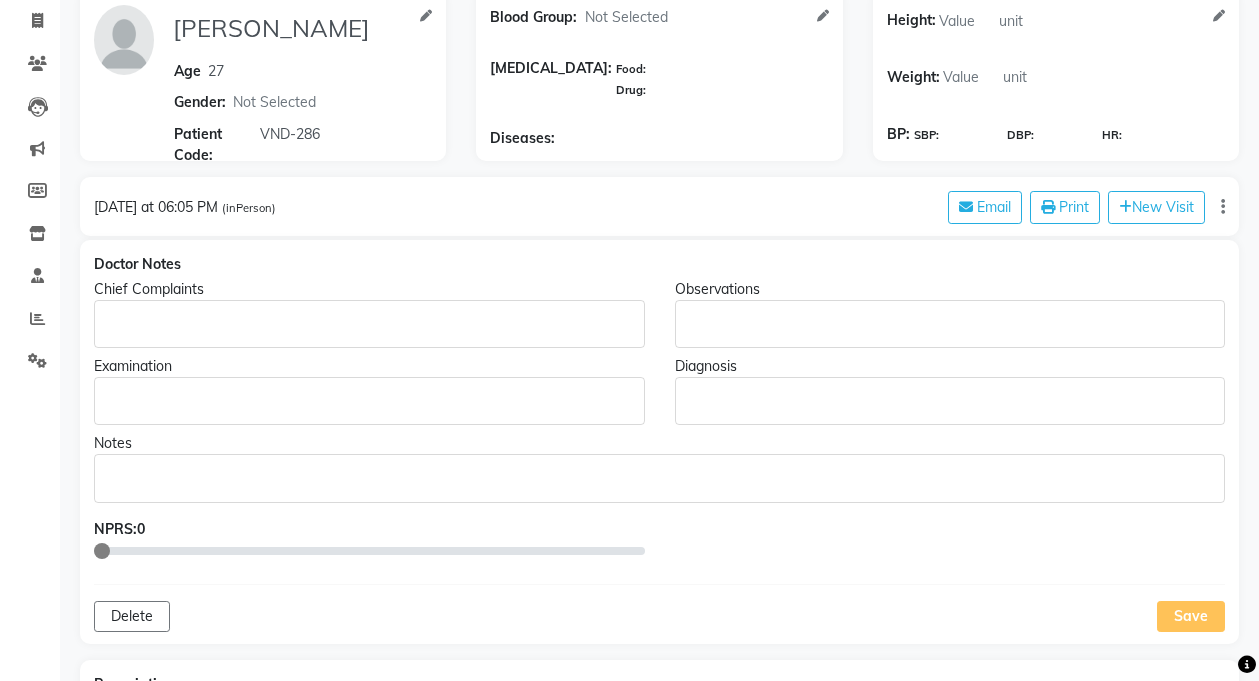 scroll, scrollTop: 117, scrollLeft: 0, axis: vertical 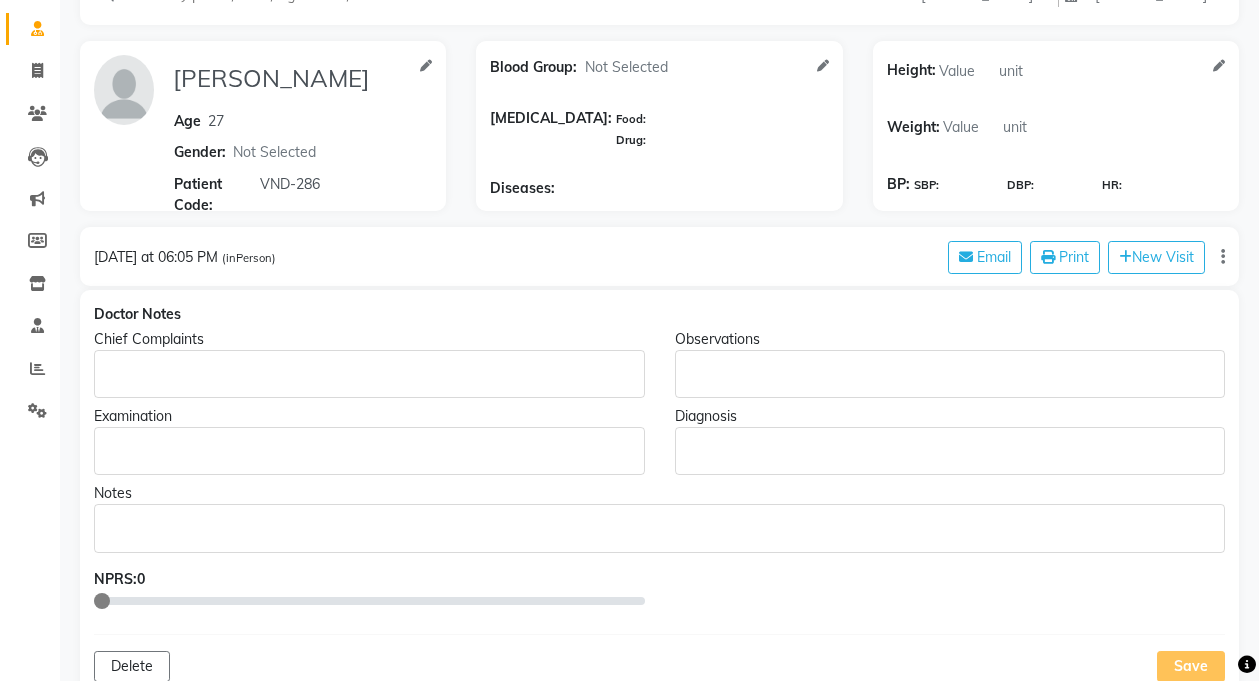 click 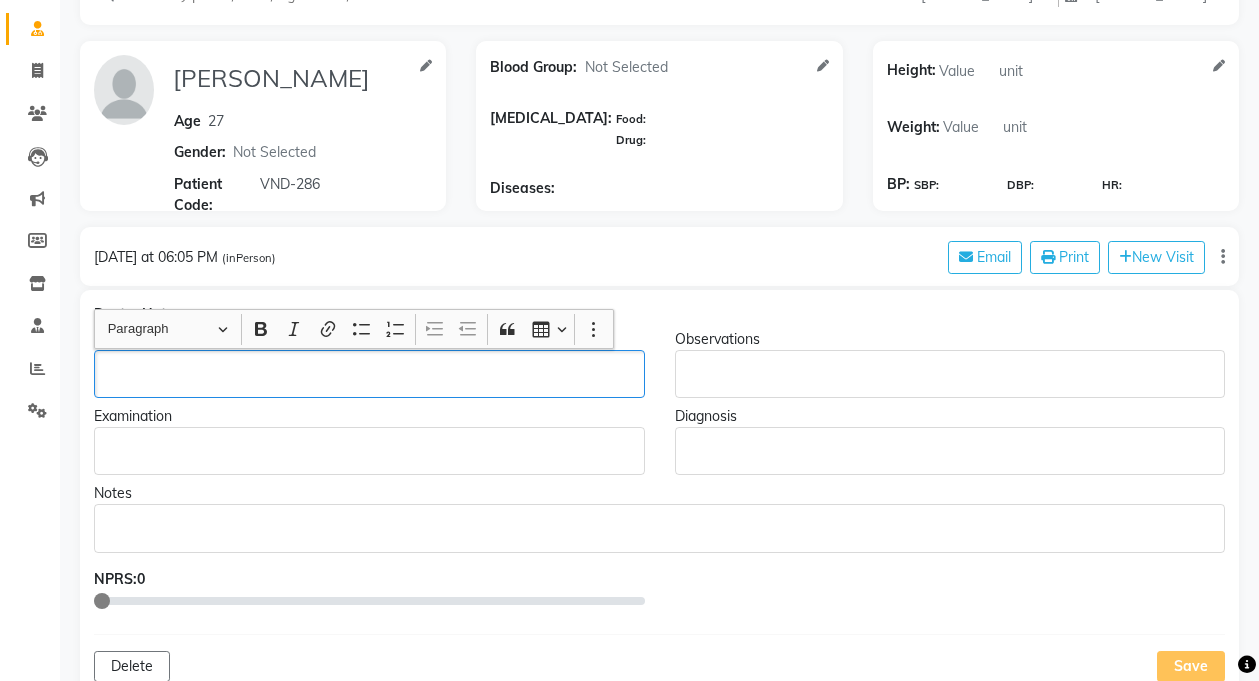 scroll, scrollTop: 118, scrollLeft: 0, axis: vertical 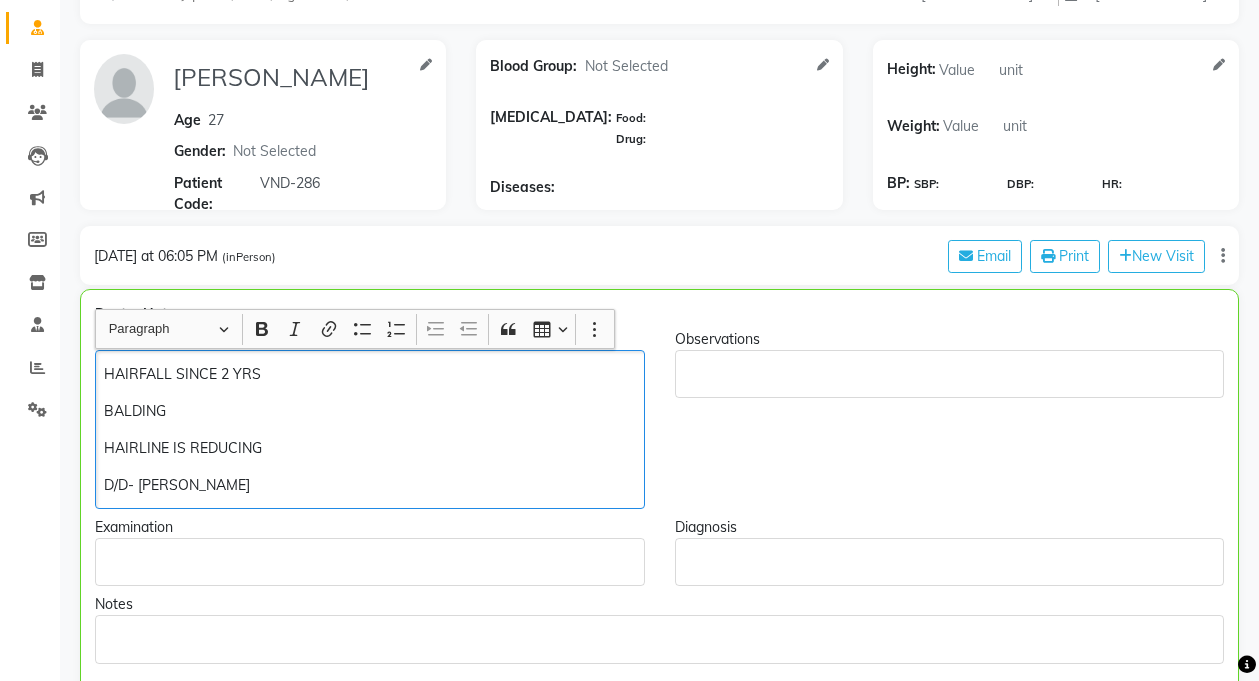 click on "HAIRFALL SINCE 2 YRS" 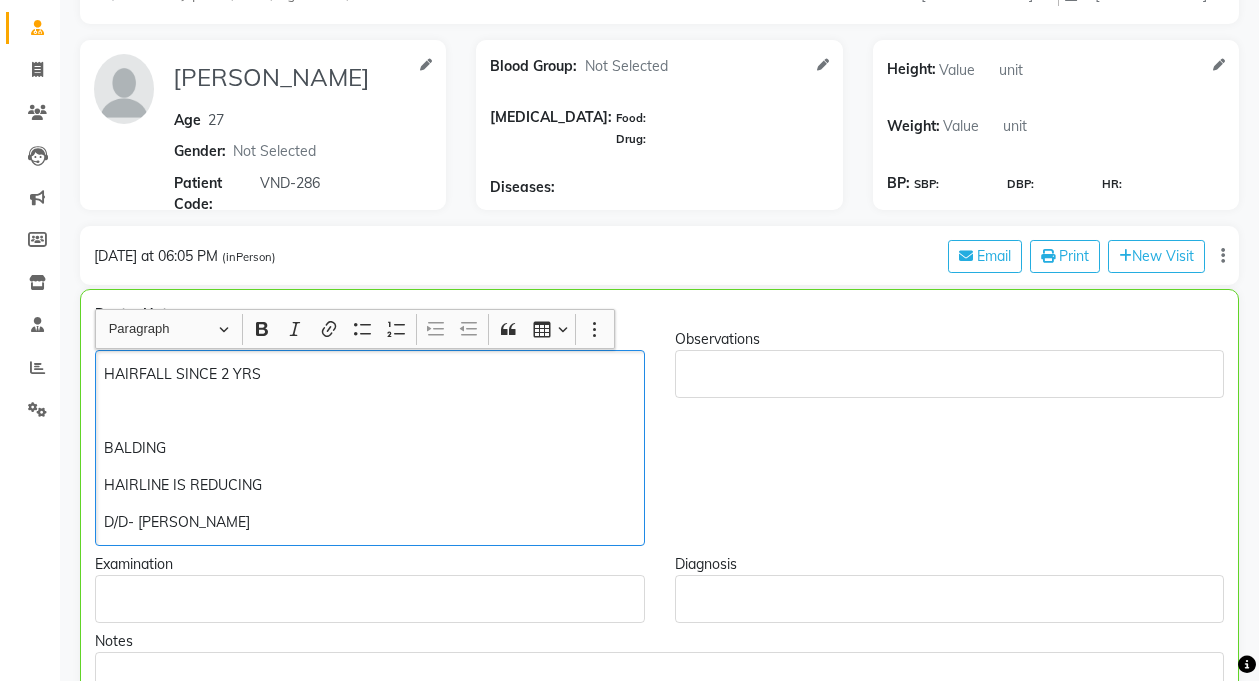 type 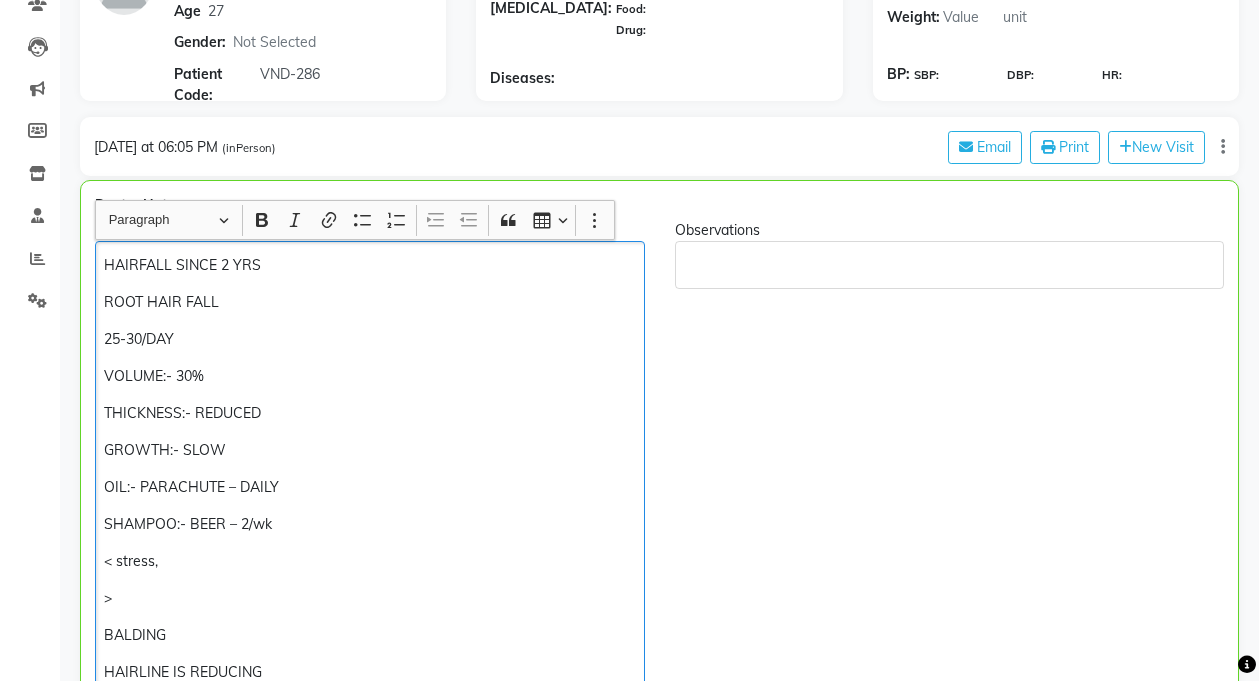 scroll, scrollTop: 264, scrollLeft: 0, axis: vertical 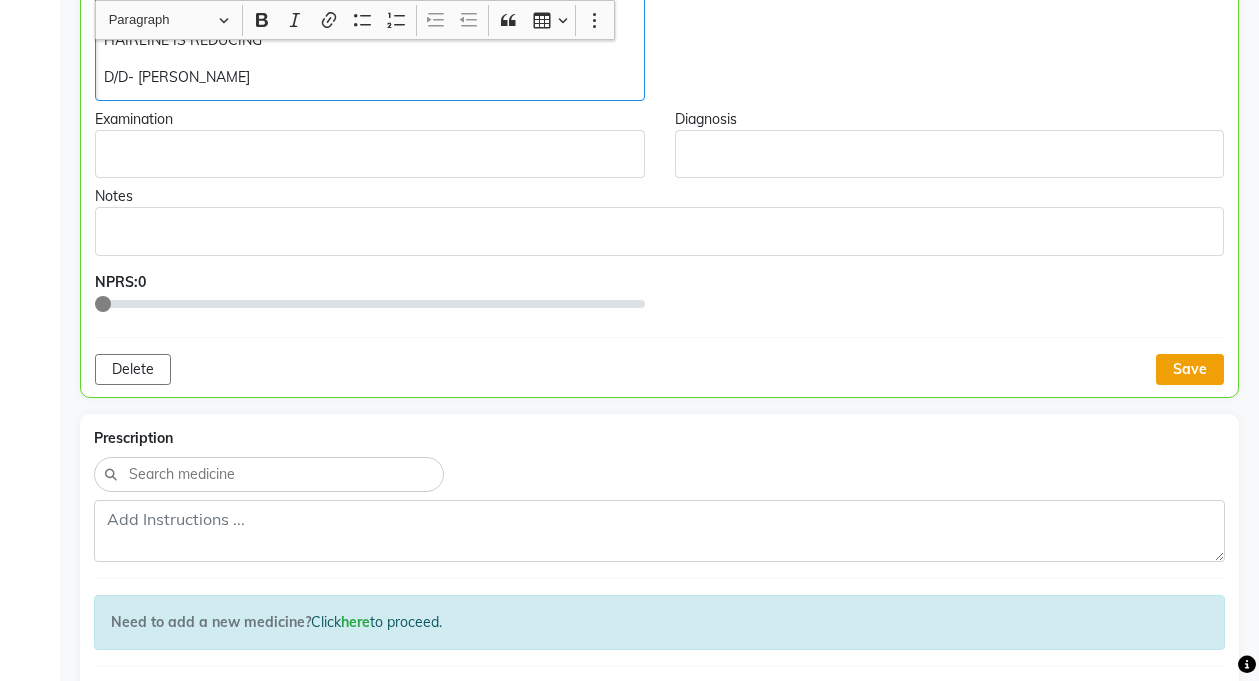 click on "Save" 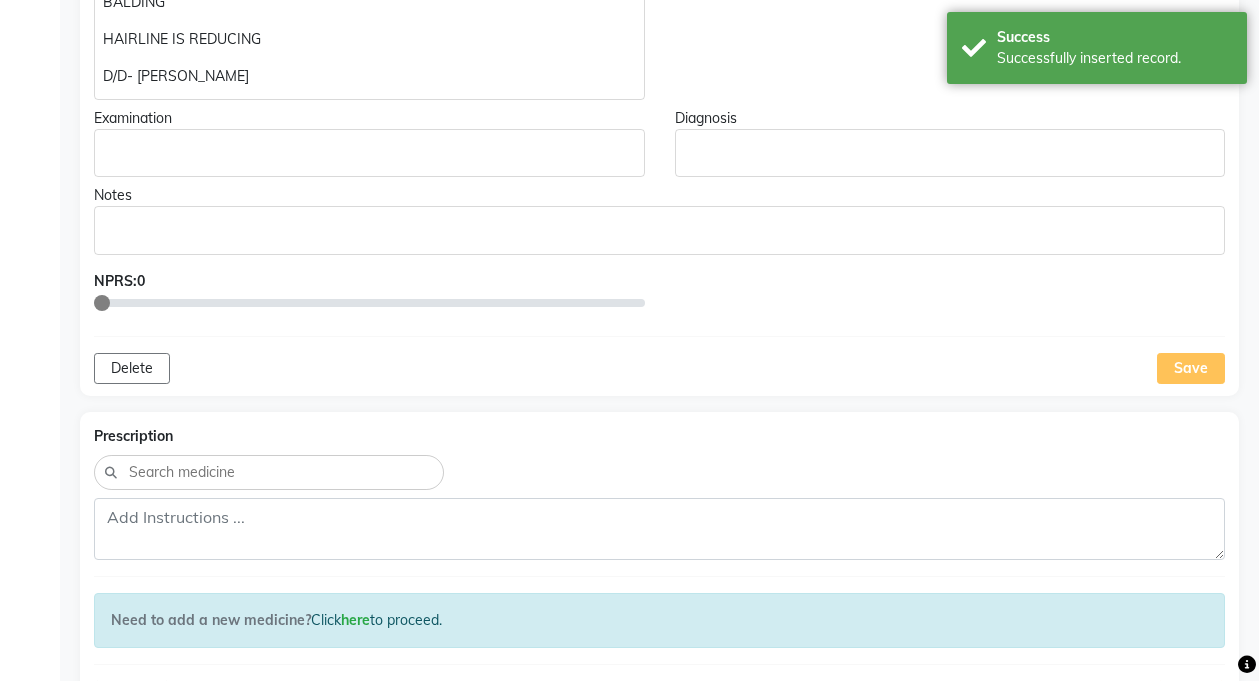 click on "08047224946 Select Location × Homeo Care Clinic, Hadapsar   WhatsApp Status  ✕ Status:  Connected Most Recent Message: [DATE]     04:06 PM Recent Service Activity: [DATE]     06:10 PM Default Panel My Panel English ENGLISH Español العربية मराठी हिंदी ગુજરાતી தமிழ் 中文 Notifications nothing to show [PERSON_NAME] Manage Profile Change Password Sign out  Version:3.15.4  ☀ Homeo Care Clinic, Hadapsar   Calendar  Consultation  Invoice  Patients  Leads   Marketing  Members  Inventory  Staff  Reports  Settings Completed InProgress Upcoming Dropped Tentative Check-In Confirm Bookings Generate Report Segments Page Builder [PERSON_NAME] Add Family Member  Dr.   [PERSON_NAME] Dingg Support [PERSON_NAME] [PERSON_NAME]  [PERSON_NAME] [PERSON_NAME] [PERSON_NAME][MEDICAL_DATA] [PERSON_NAME] Dr [PERSON_NAME] Dr [PERSON_NAME] [PERSON_NAME] [PERSON_NAME] [MEDICAL_DATA][PERSON_NAME] [PERSON_NAME] [PERSON_NAME] Age [DEMOGRAPHIC_DATA] Gender:  Not Selected [DEMOGRAPHIC_DATA] >" at bounding box center (629, -519) 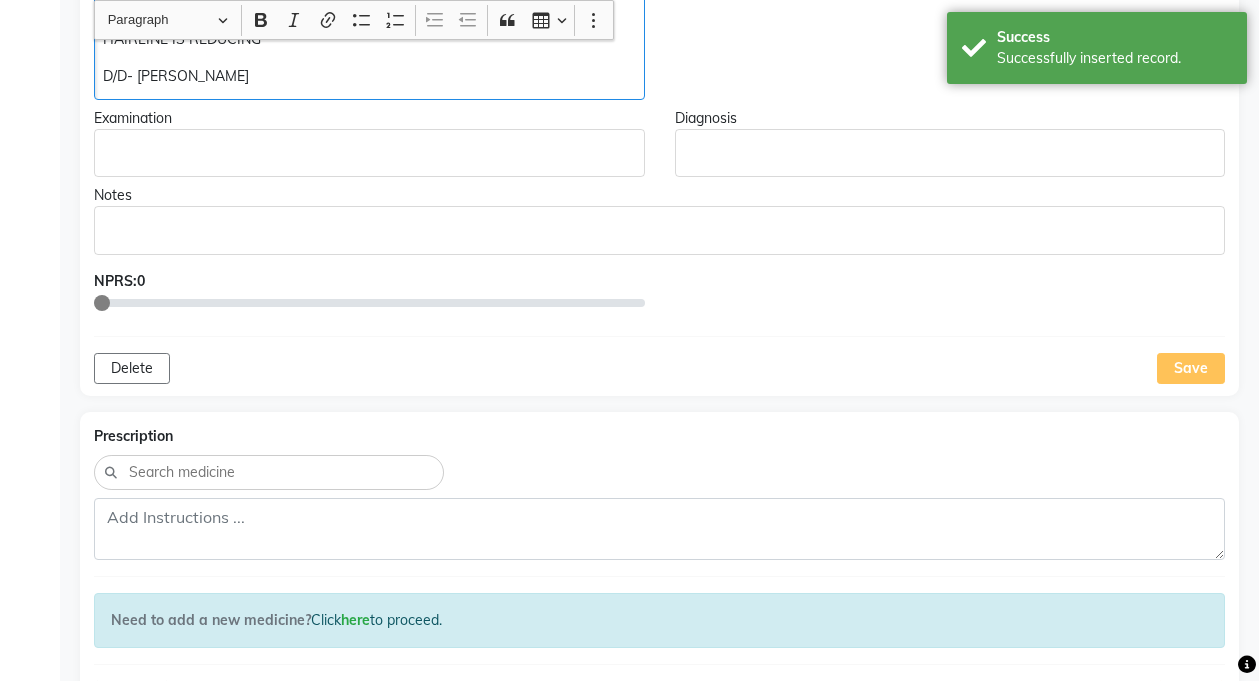 scroll, scrollTop: 860, scrollLeft: 0, axis: vertical 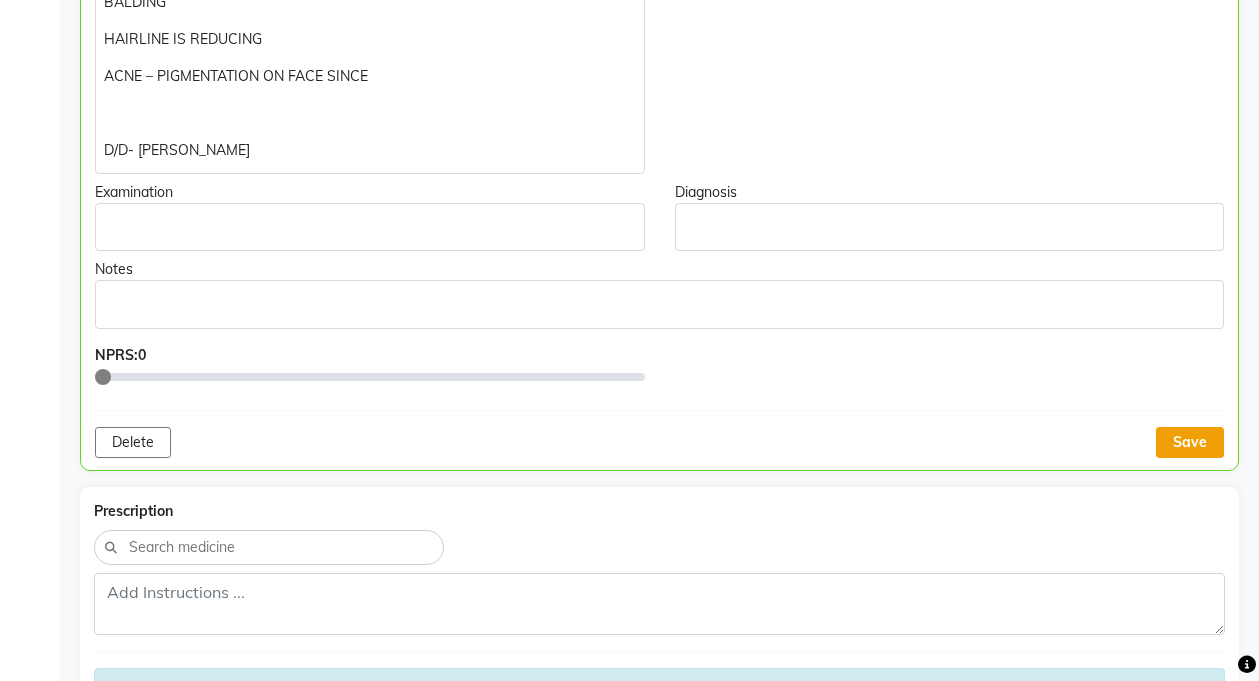 click on "Save" 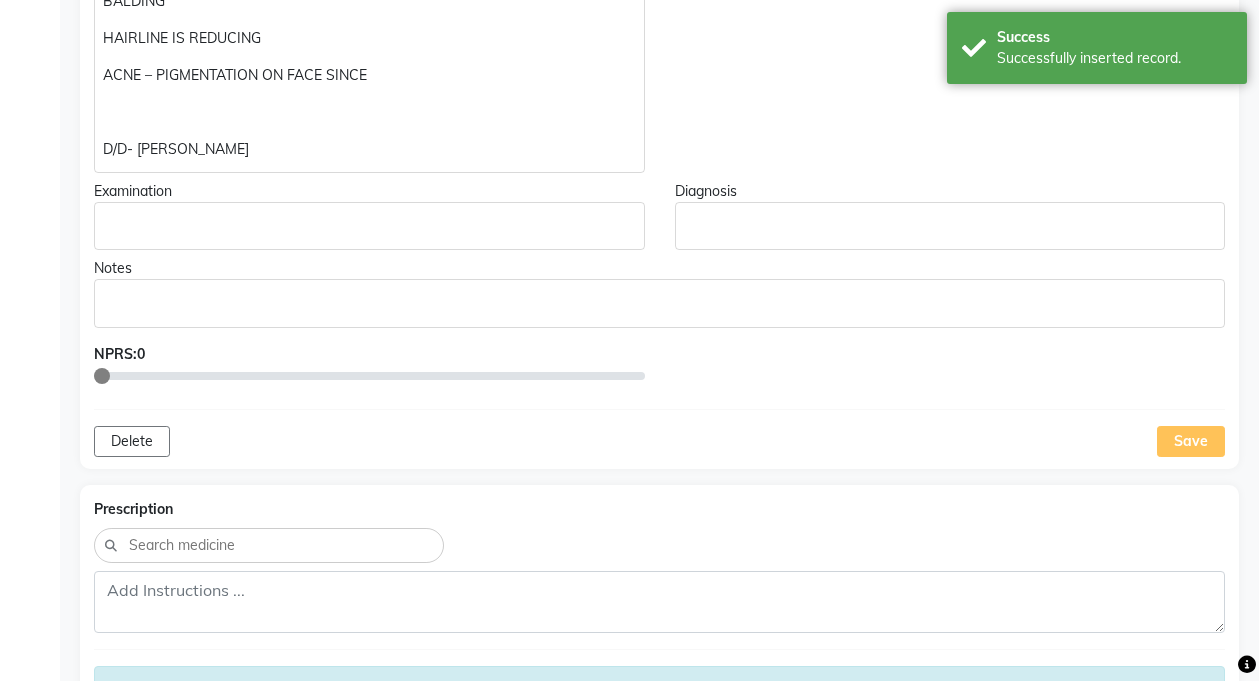 scroll, scrollTop: 1455, scrollLeft: 0, axis: vertical 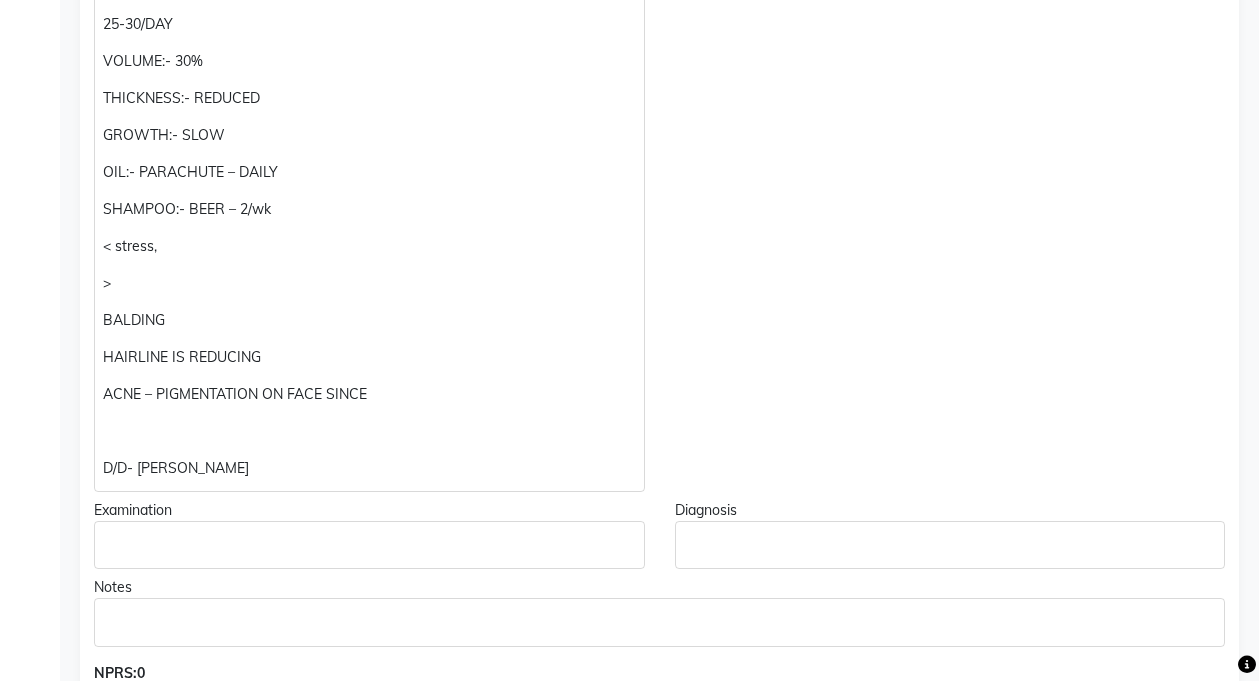 click on "D/D- [PERSON_NAME]" 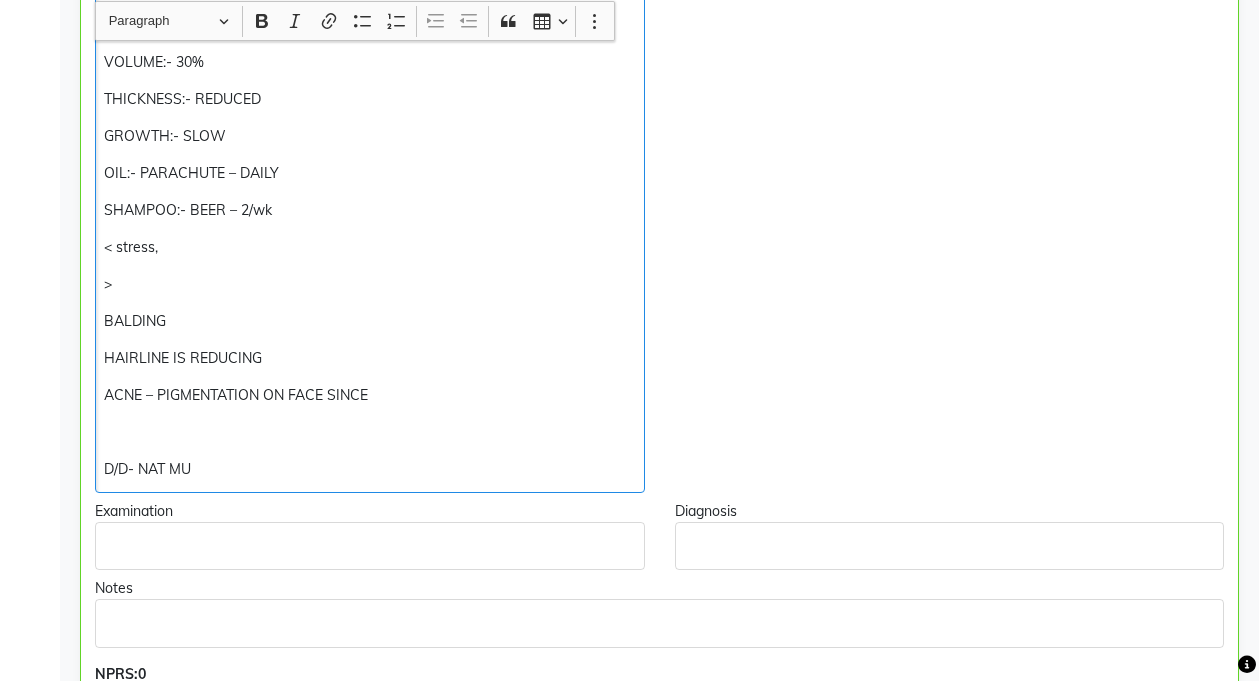 scroll, scrollTop: 542, scrollLeft: 0, axis: vertical 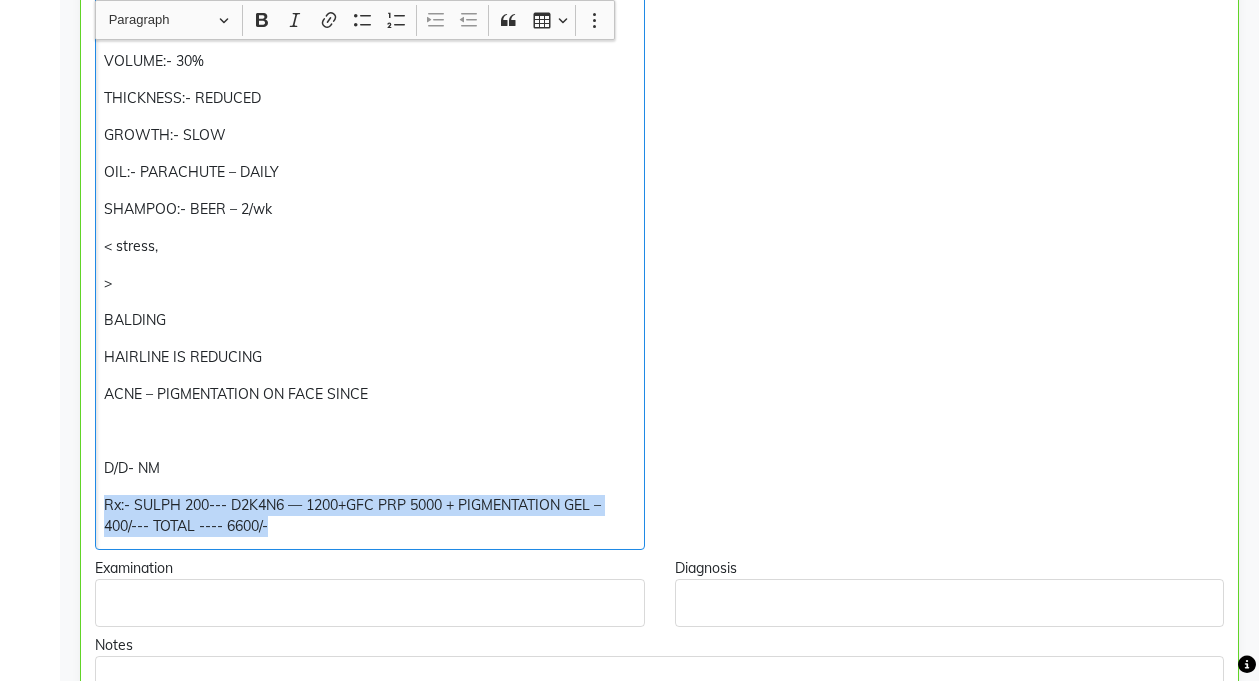 copy on "Rx:- SULPH 200--- D2K4N6 — 1200+GFC PRP 5000 + PIGMENTATION GEL – 400/--- TOTAL ---- 6600/-" 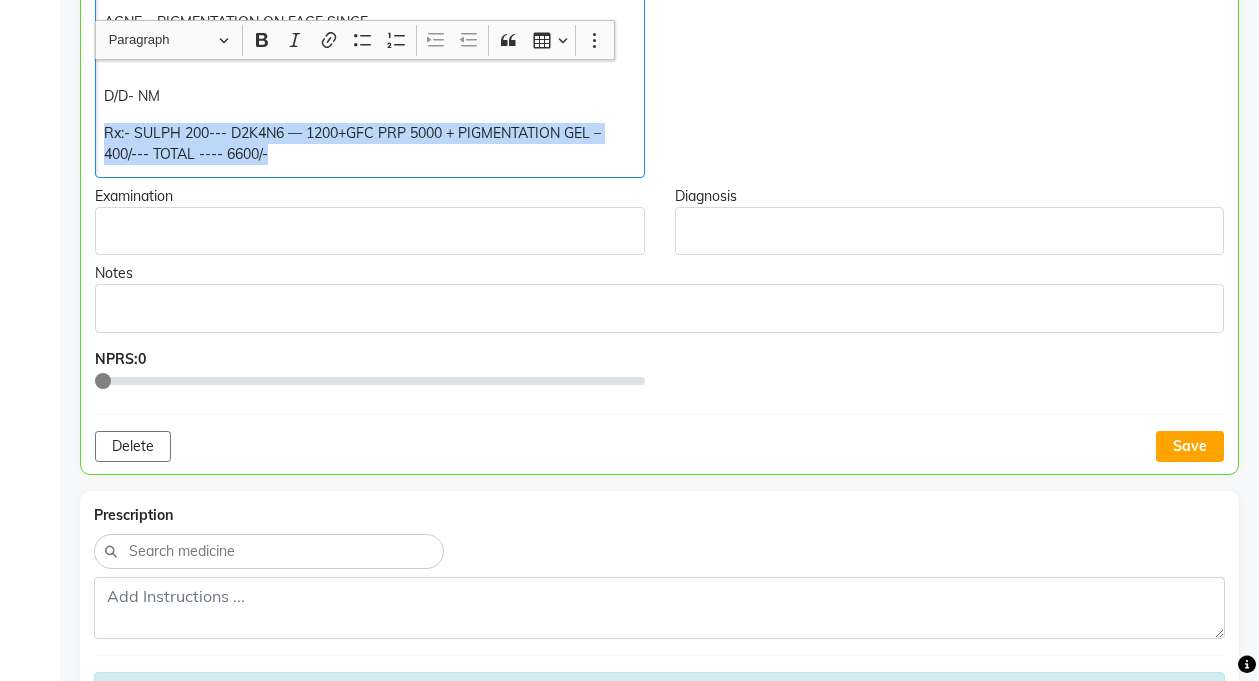 scroll, scrollTop: 934, scrollLeft: 0, axis: vertical 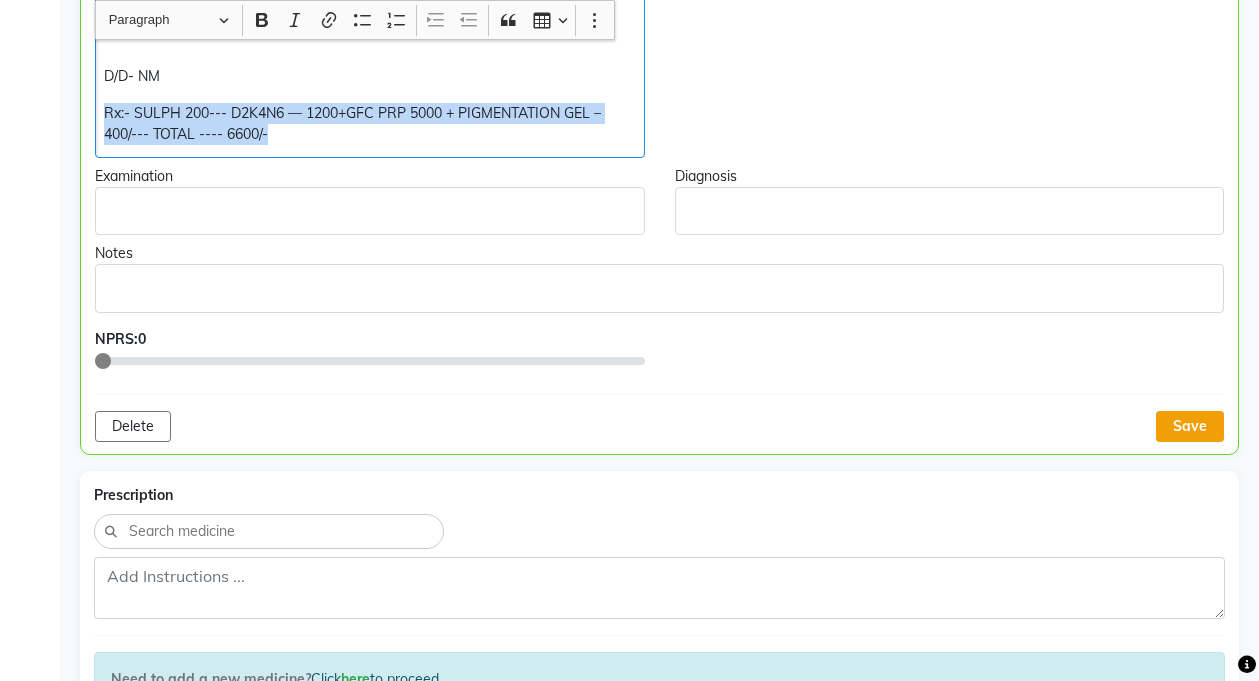 click on "Save" 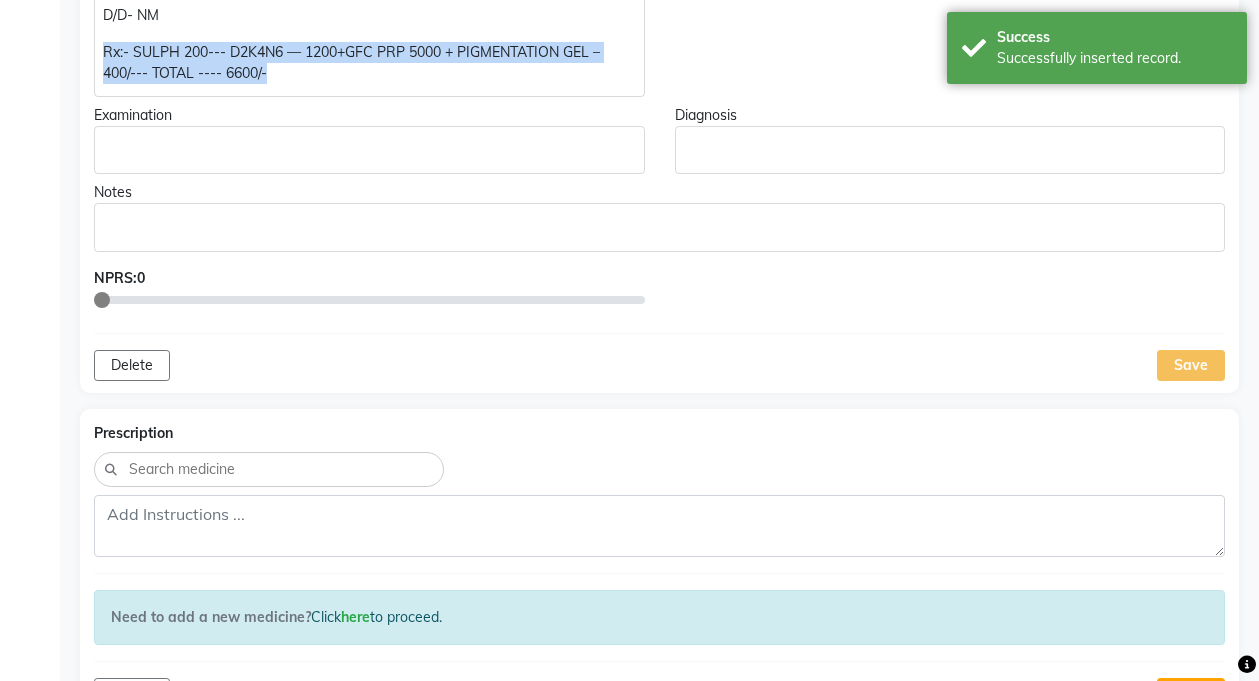 scroll, scrollTop: 1058, scrollLeft: 0, axis: vertical 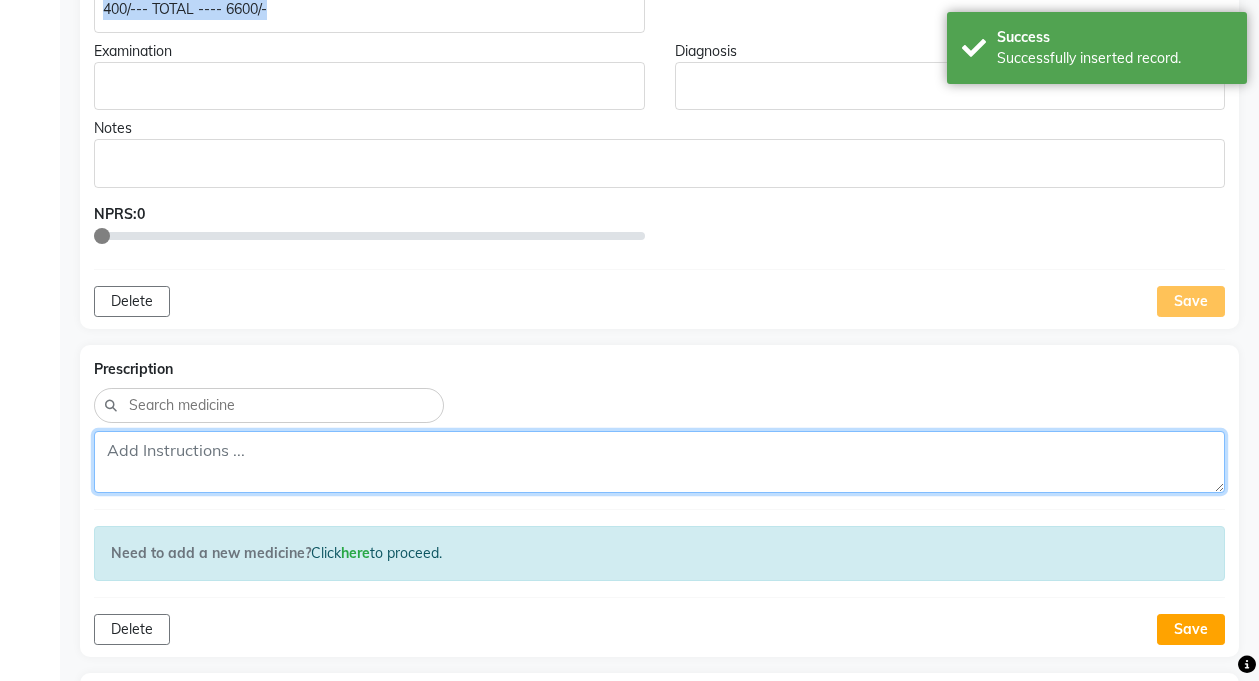 click 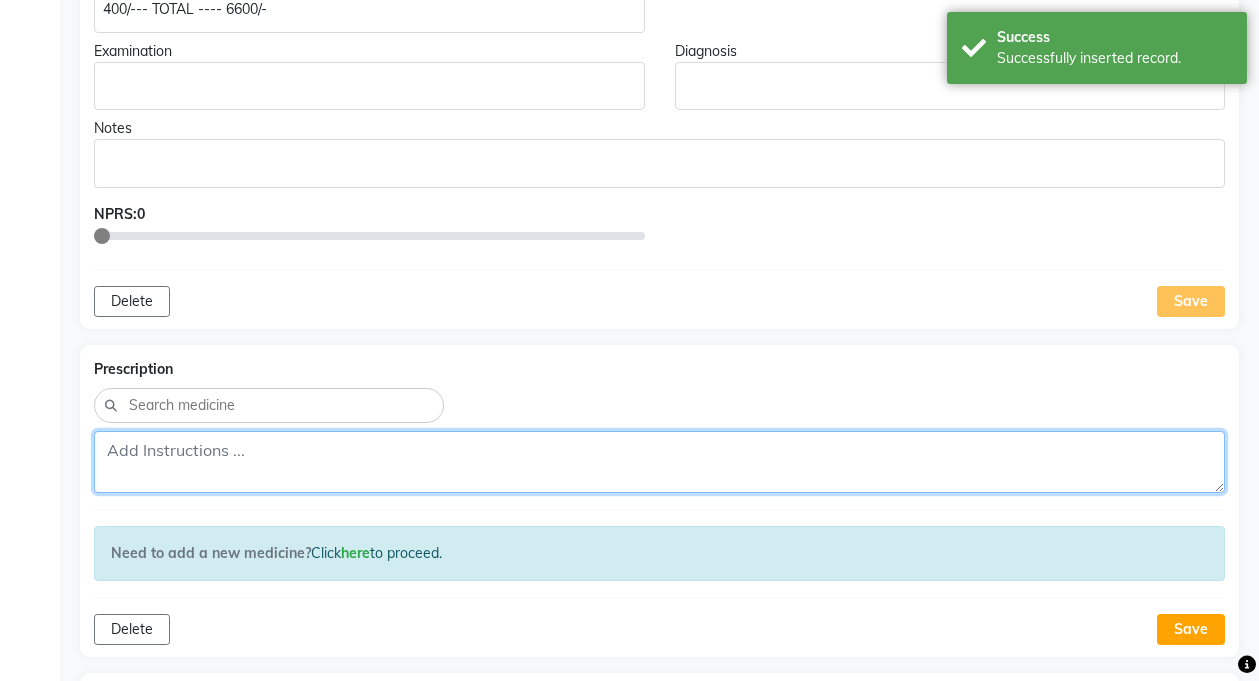paste on "Rx:- SULPH 200--- D2K4N6 — 1200+GFC PRP 5000 + PIGMENTATION GEL – 400/--- TOTAL ---- 6600/-" 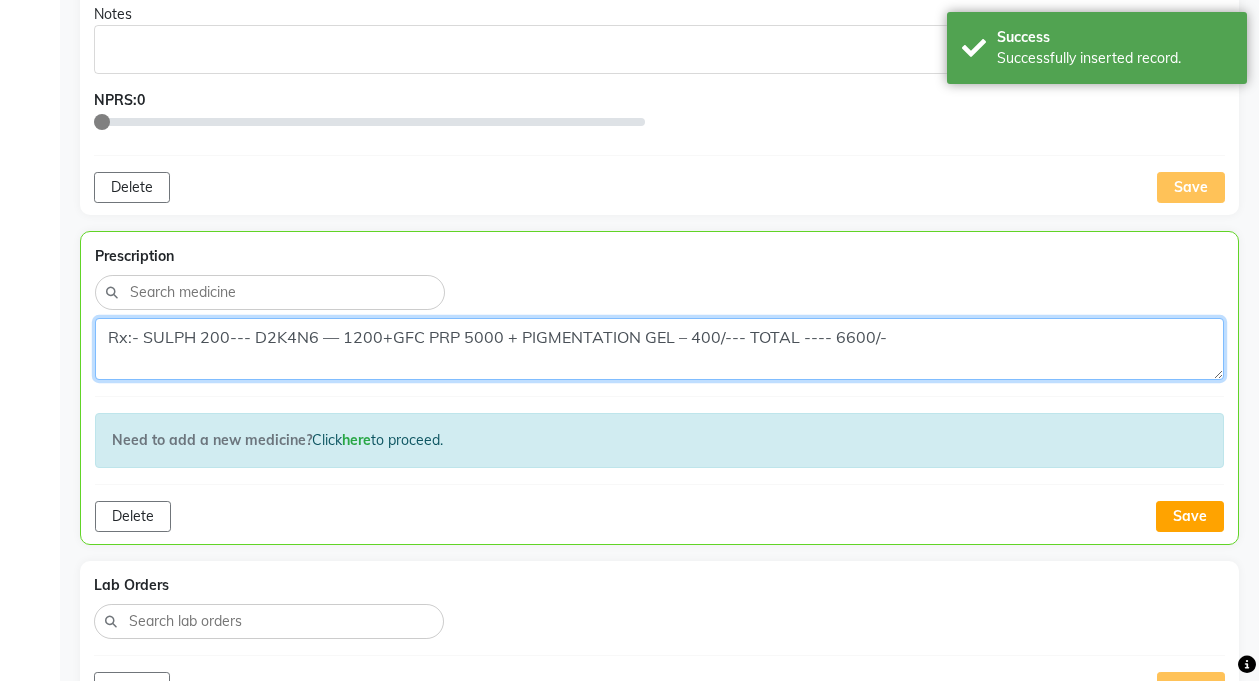 scroll, scrollTop: 1206, scrollLeft: 0, axis: vertical 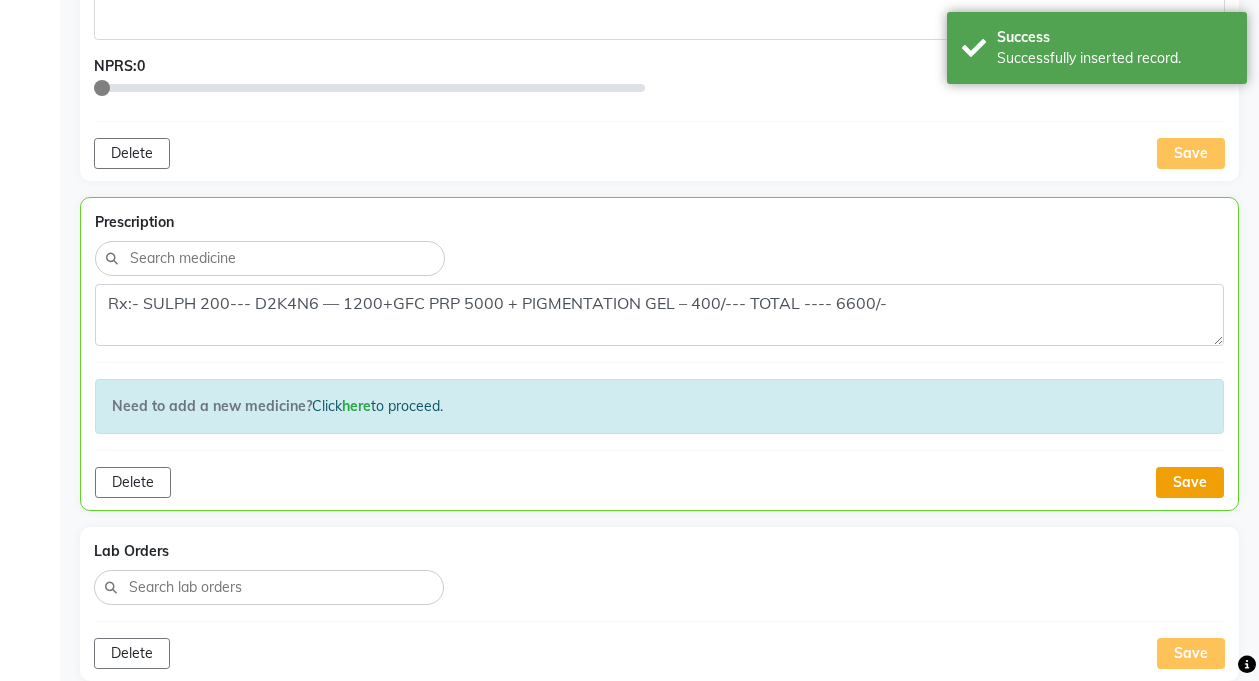 click on "Save" 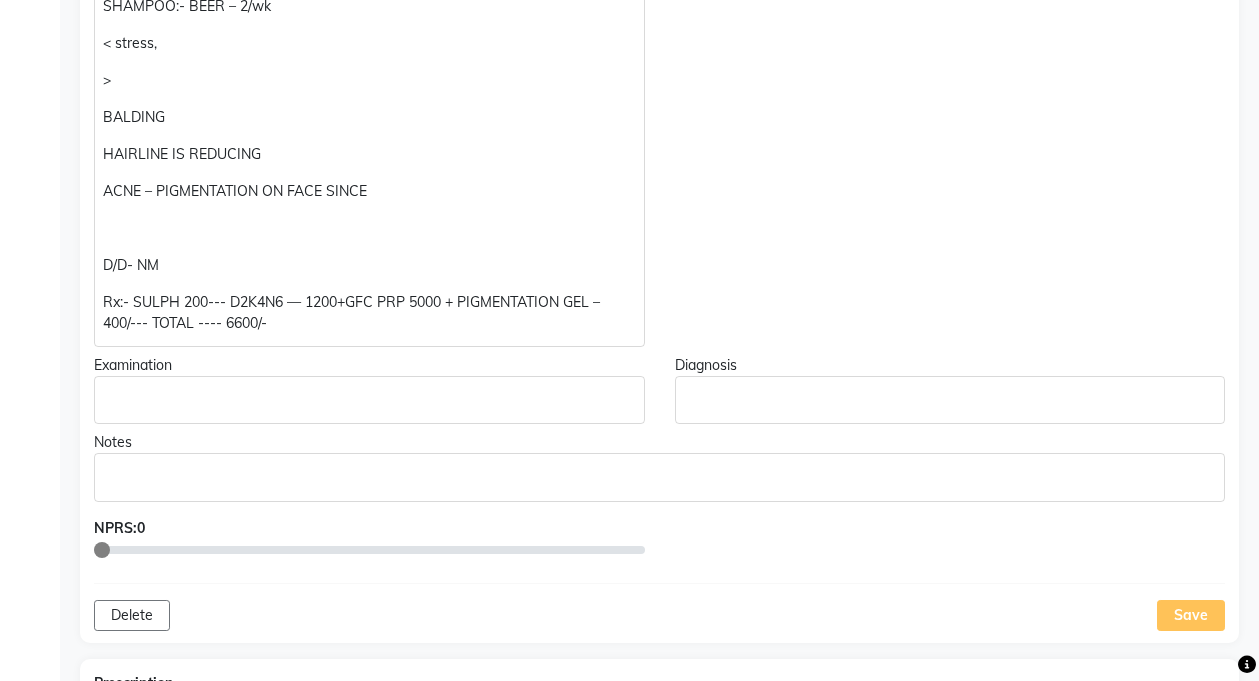 scroll, scrollTop: 724, scrollLeft: 0, axis: vertical 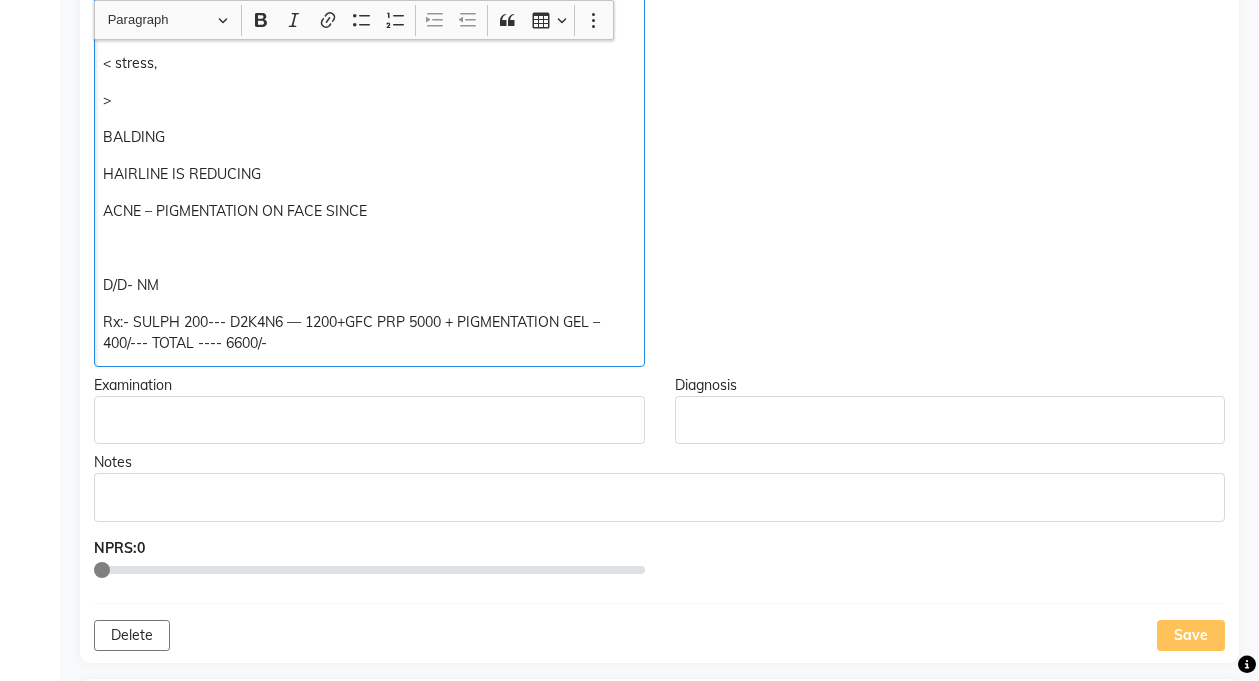 click on "Rx:- SULPH 200--- D2K4N6 — 1200+GFC PRP 5000 + PIGMENTATION GEL – 400/--- TOTAL ---- 6600/-" 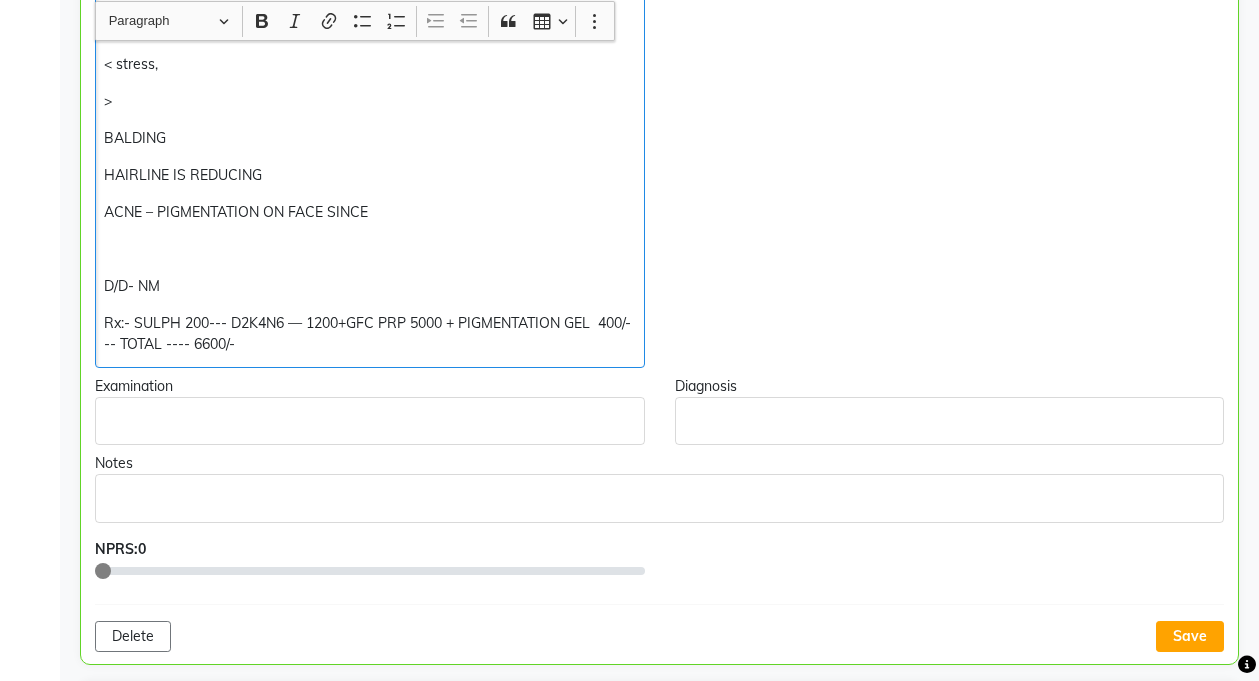 scroll, scrollTop: 725, scrollLeft: 0, axis: vertical 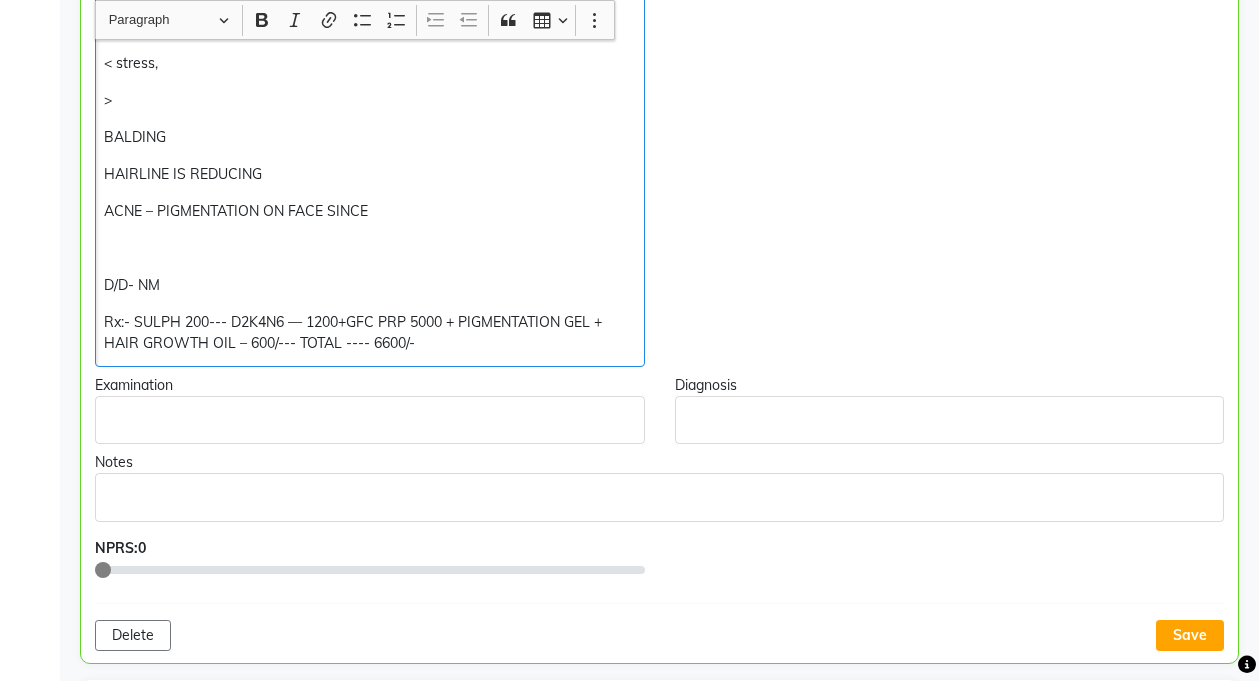 click on "Rx:- SULPH 200--- D2K4N6 — 1200+GFC PRP 5000 + PIGMENTATION GEL + HAIR GROWTH OIL – 600/--- TOTAL ---- 6600/-" 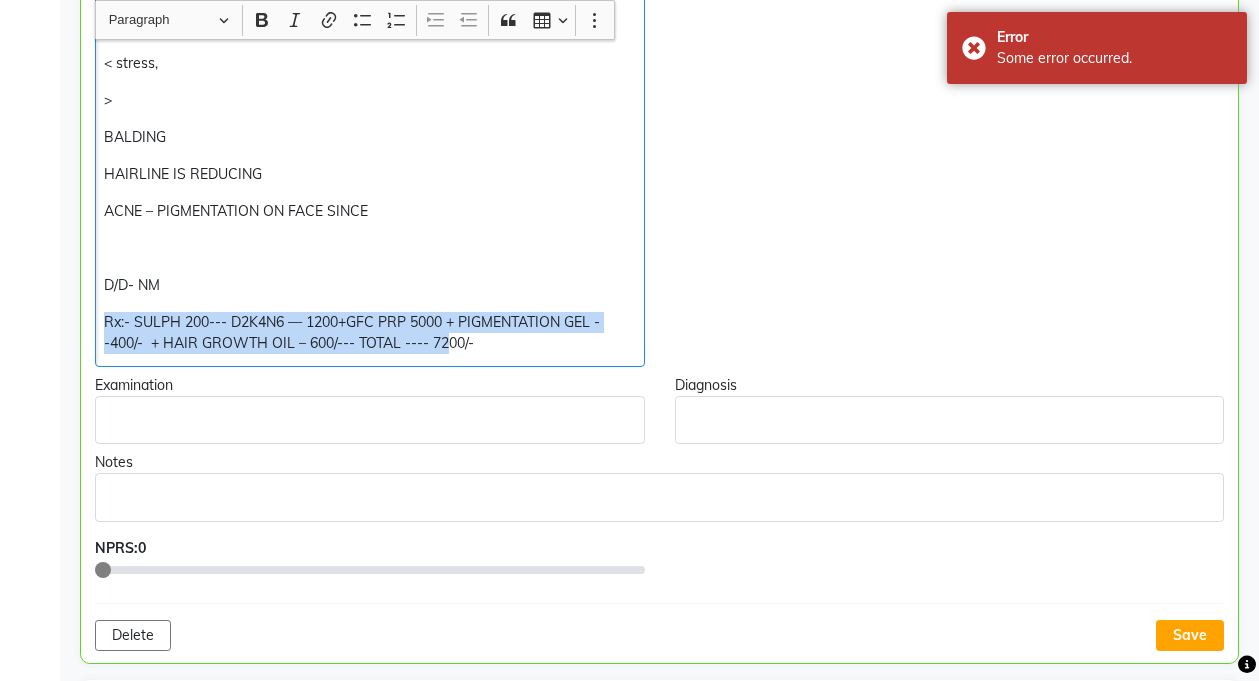 copy on "Rx:- SULPH 200--- D2K4N6 — 1200+GFC PRP 5000 + PIGMENTATION GEL --400/-  + HAIR GROWTH OIL – 600/--- TOTAL ---- 72" 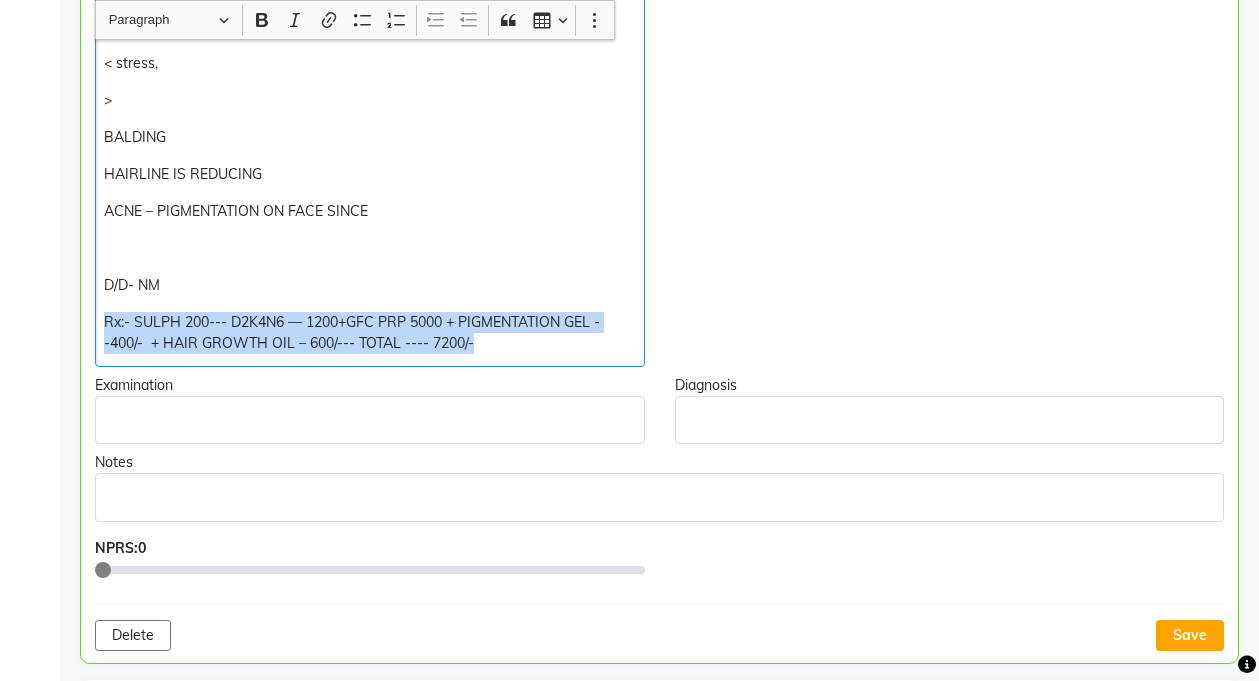 copy on "Rx:- SULPH 200--- D2K4N6 — 1200+GFC PRP 5000 + PIGMENTATION GEL --400/-  + HAIR GROWTH OIL – 600/--- TOTAL ---- 7200/-" 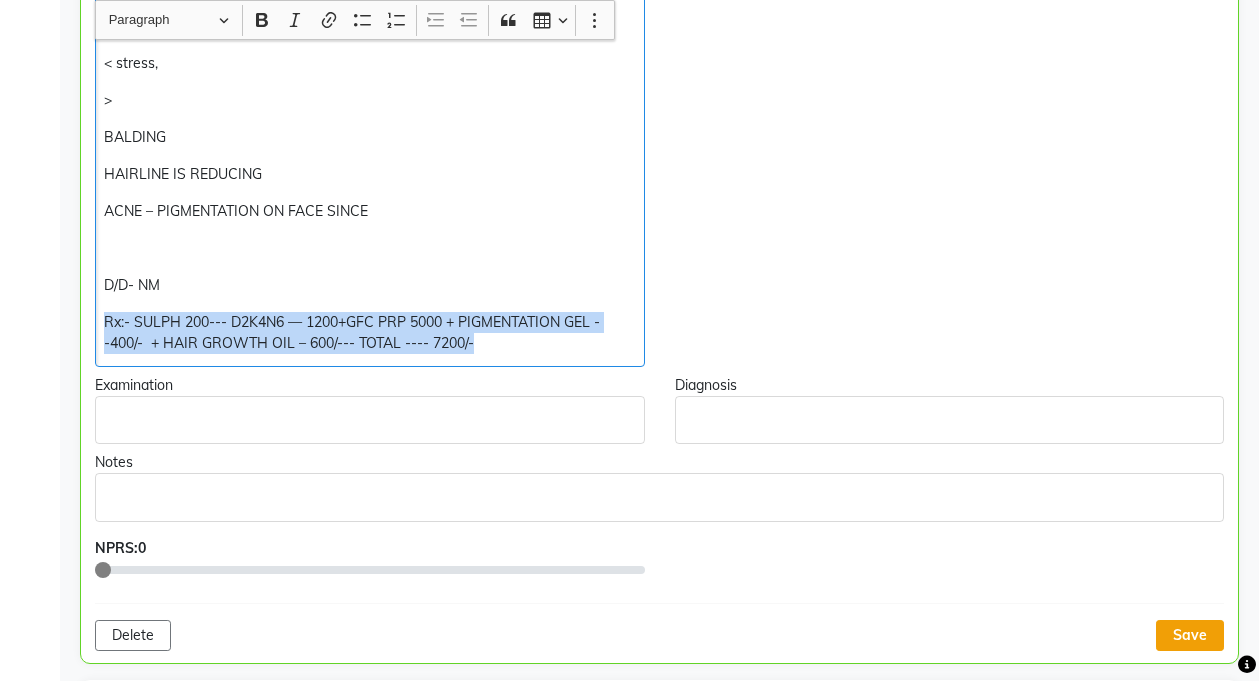 click on "Save" 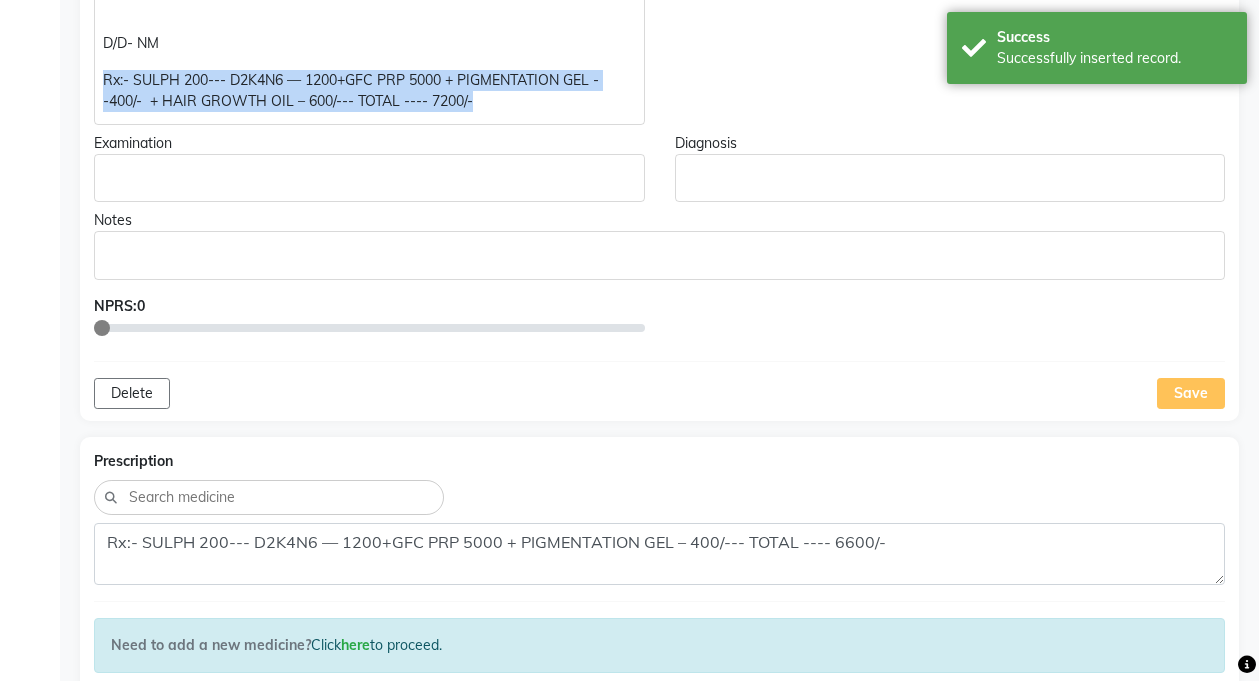 scroll, scrollTop: 998, scrollLeft: 0, axis: vertical 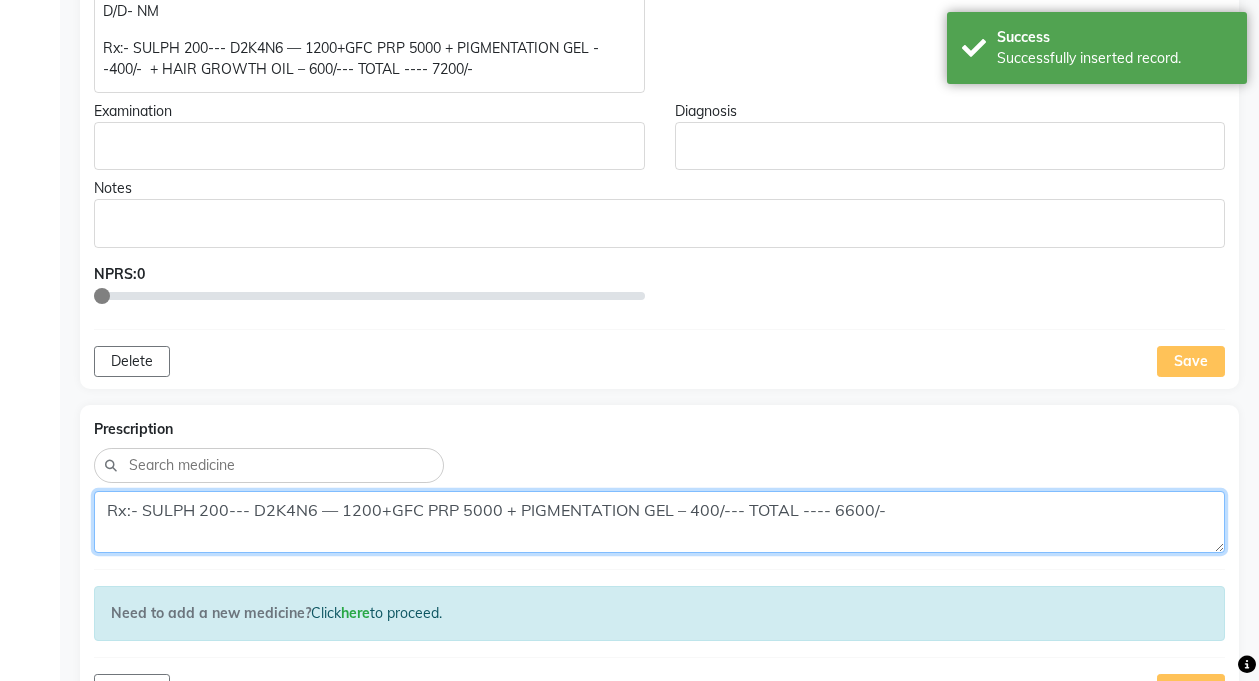 click on "Rx:- SULPH 200--- D2K4N6 — 1200+GFC PRP 5000 + PIGMENTATION GEL – 400/--- TOTAL ---- 6600/-" 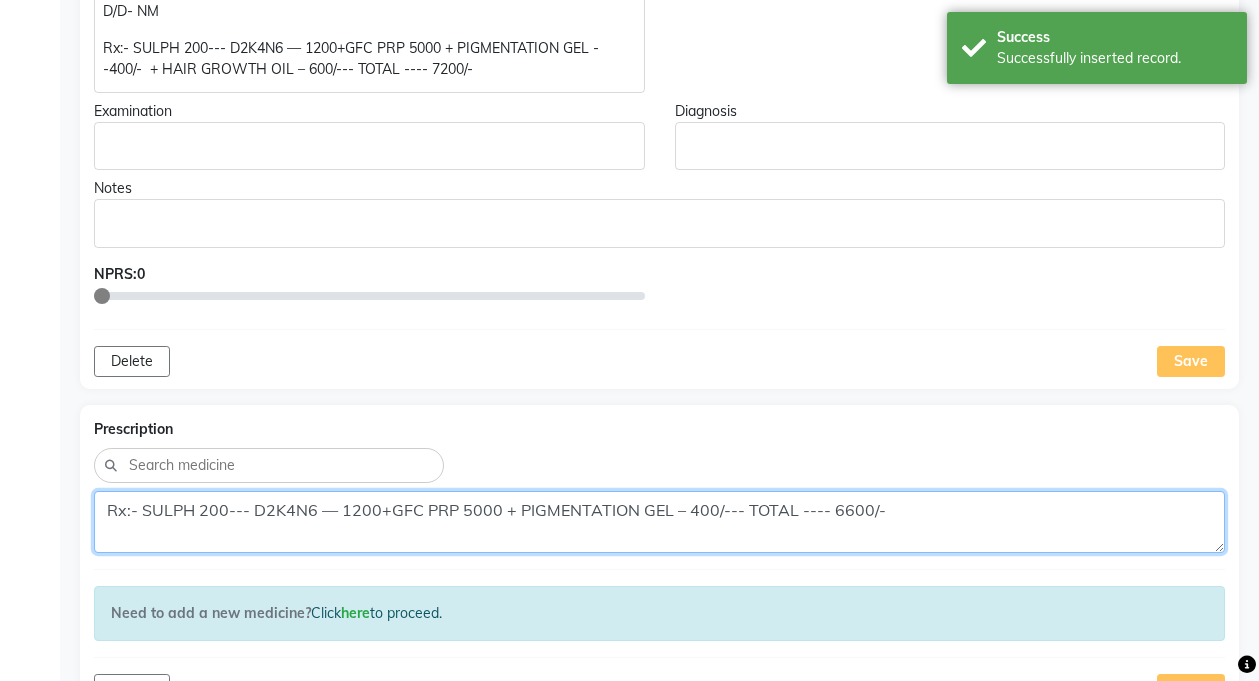 paste on "--400/-  + HAIR GROWTH OIL – 600/--- TOTAL ---- 72" 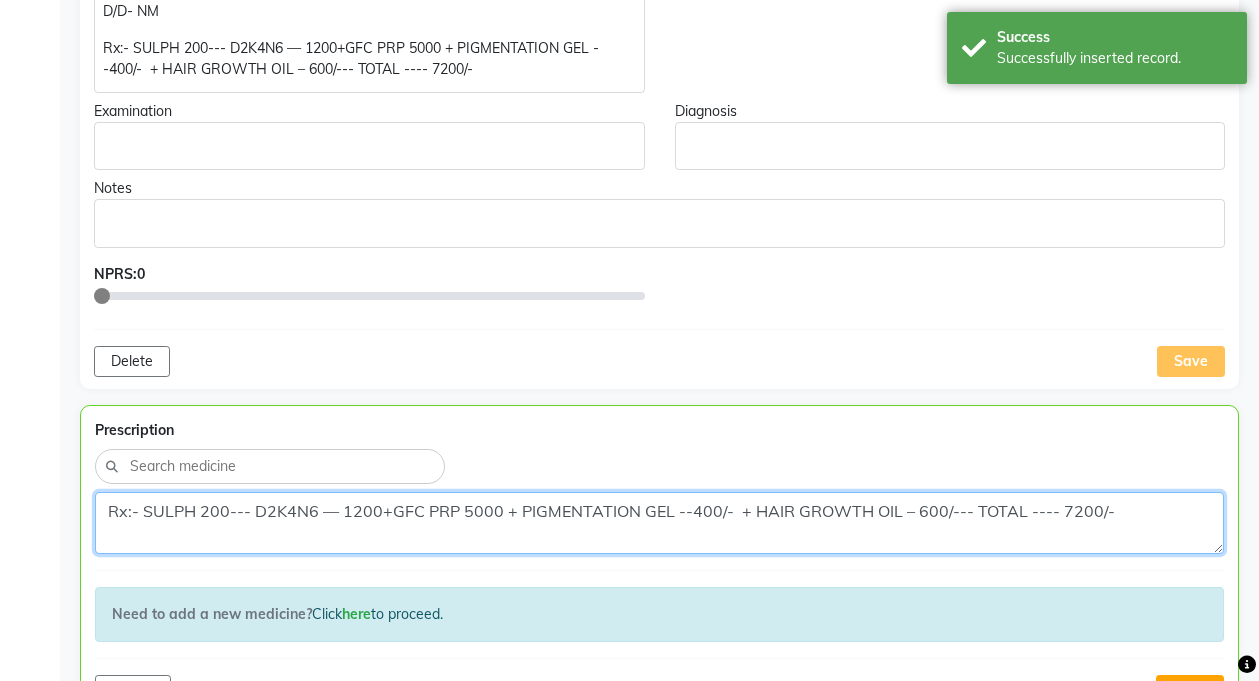 scroll, scrollTop: 1593, scrollLeft: 0, axis: vertical 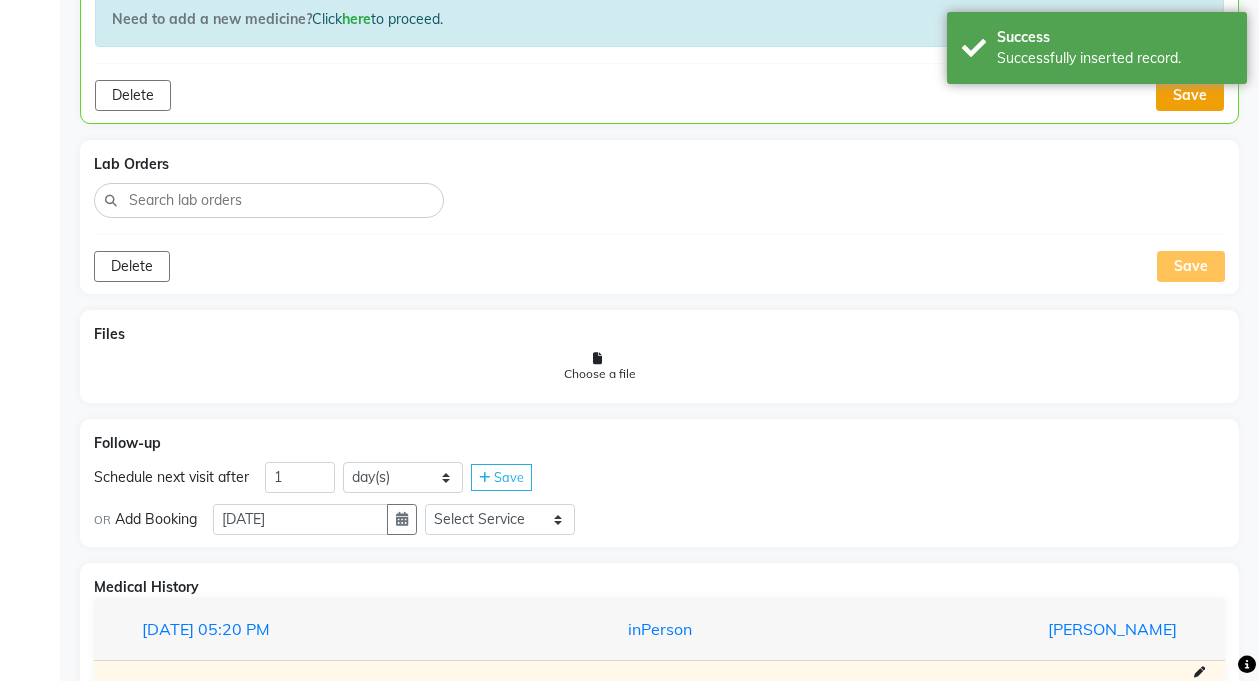 type on "Rx:- SULPH 200--- D2K4N6 — 1200+GFC PRP 5000 + PIGMENTATION GEL --400/-  + HAIR GROWTH OIL – 600/--- TOTAL ---- 7200/-" 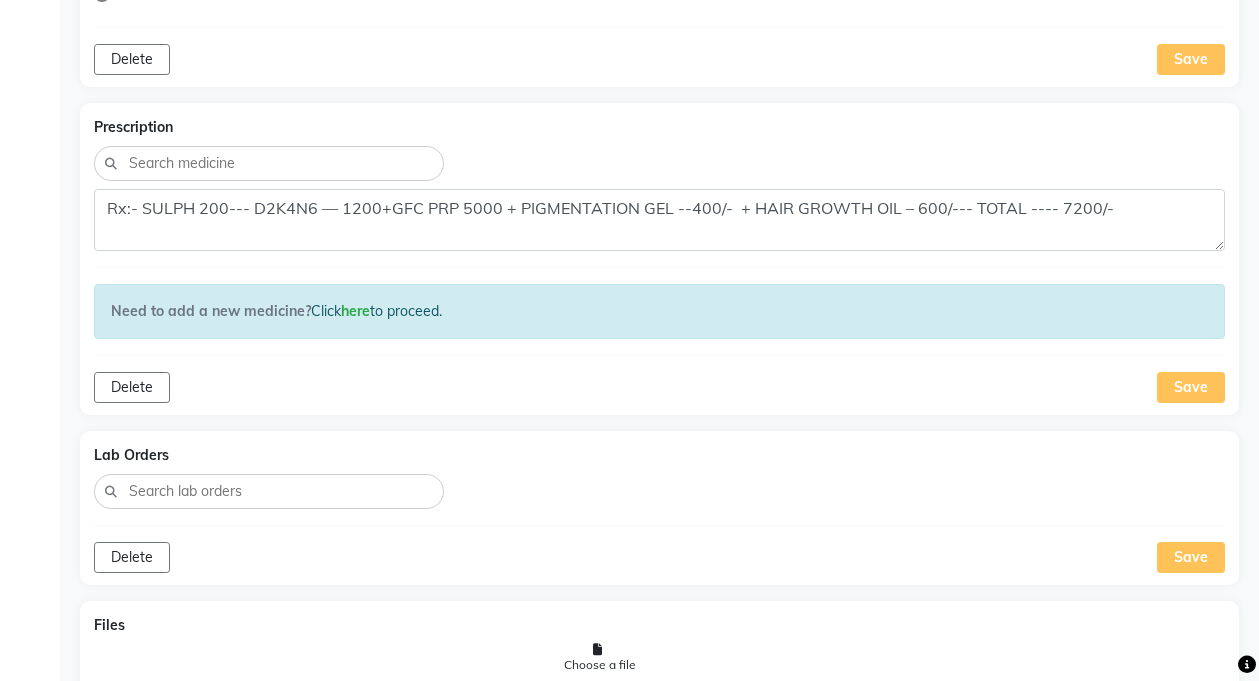 scroll, scrollTop: 942, scrollLeft: 0, axis: vertical 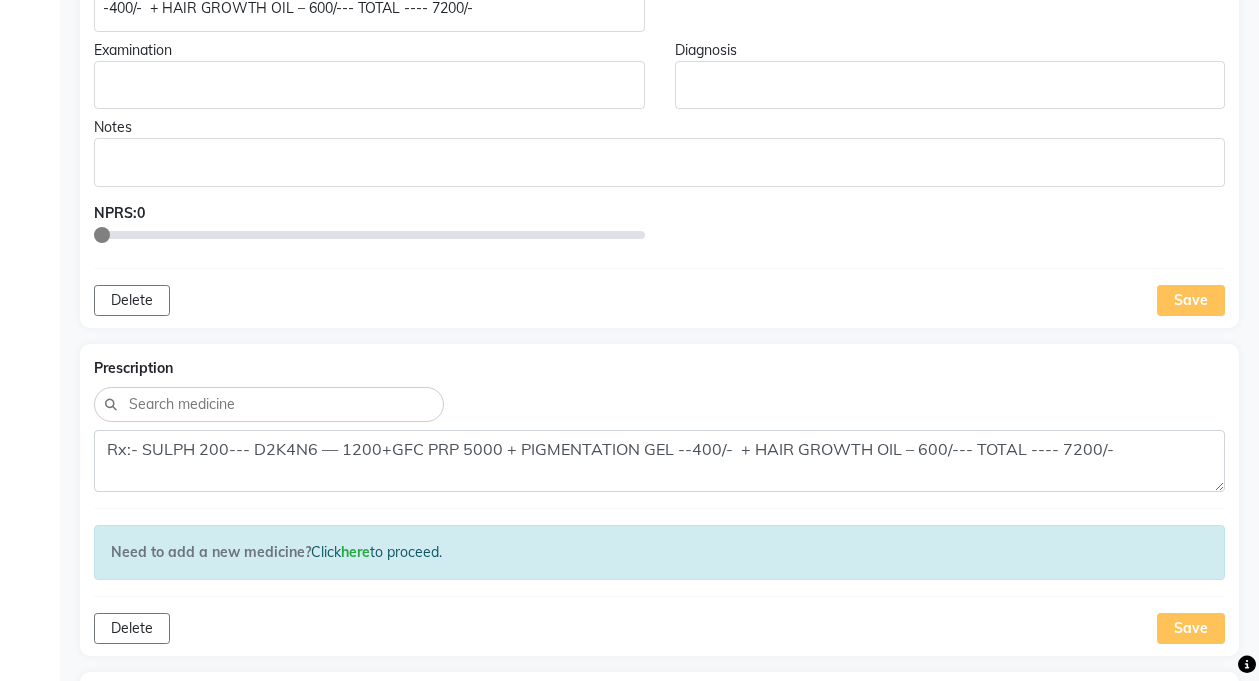 click on "Save" 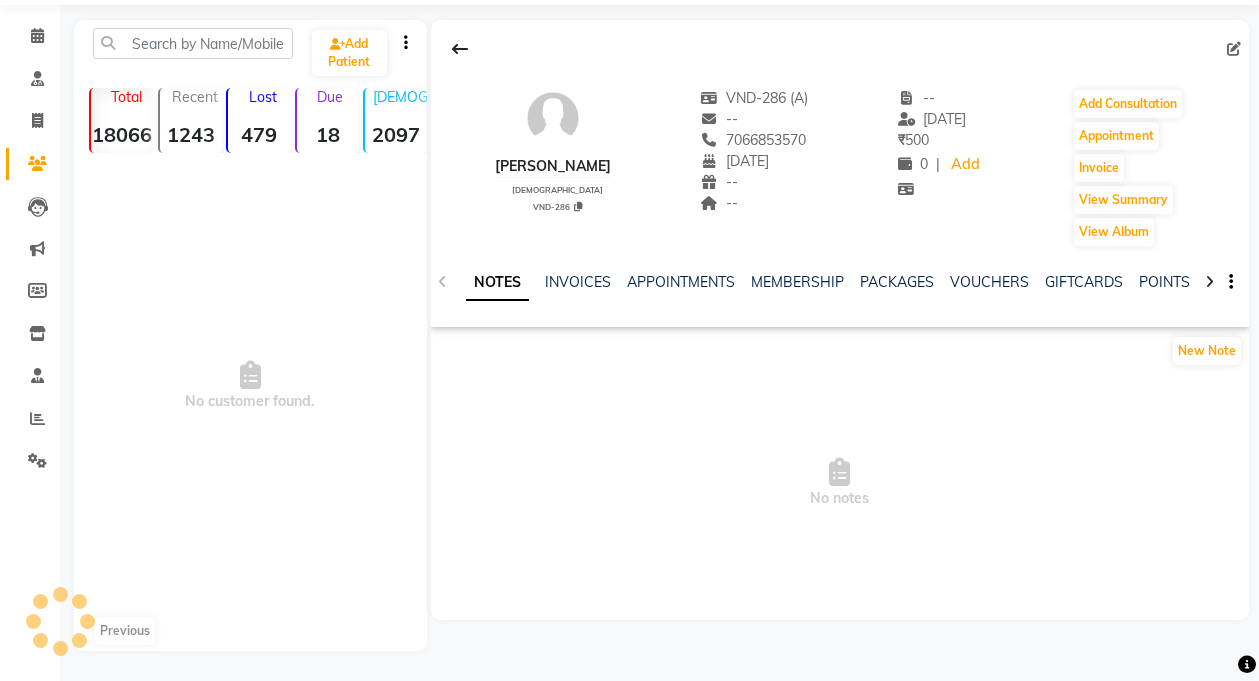 scroll, scrollTop: 67, scrollLeft: 0, axis: vertical 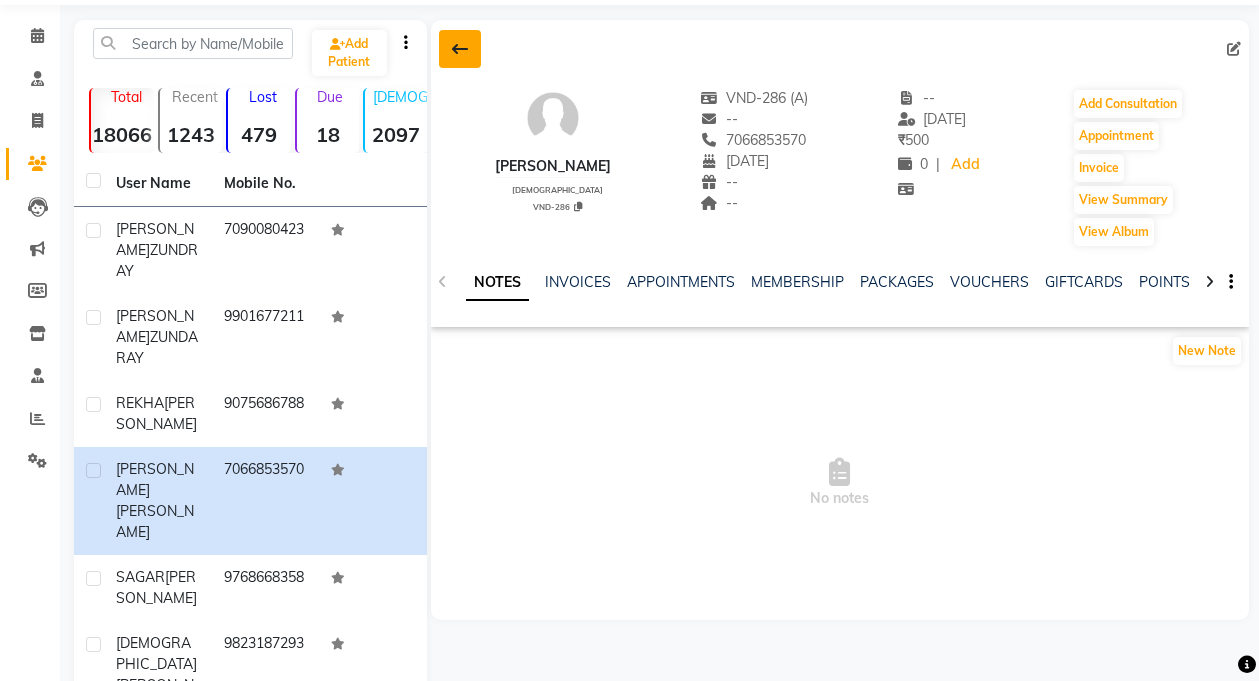 click 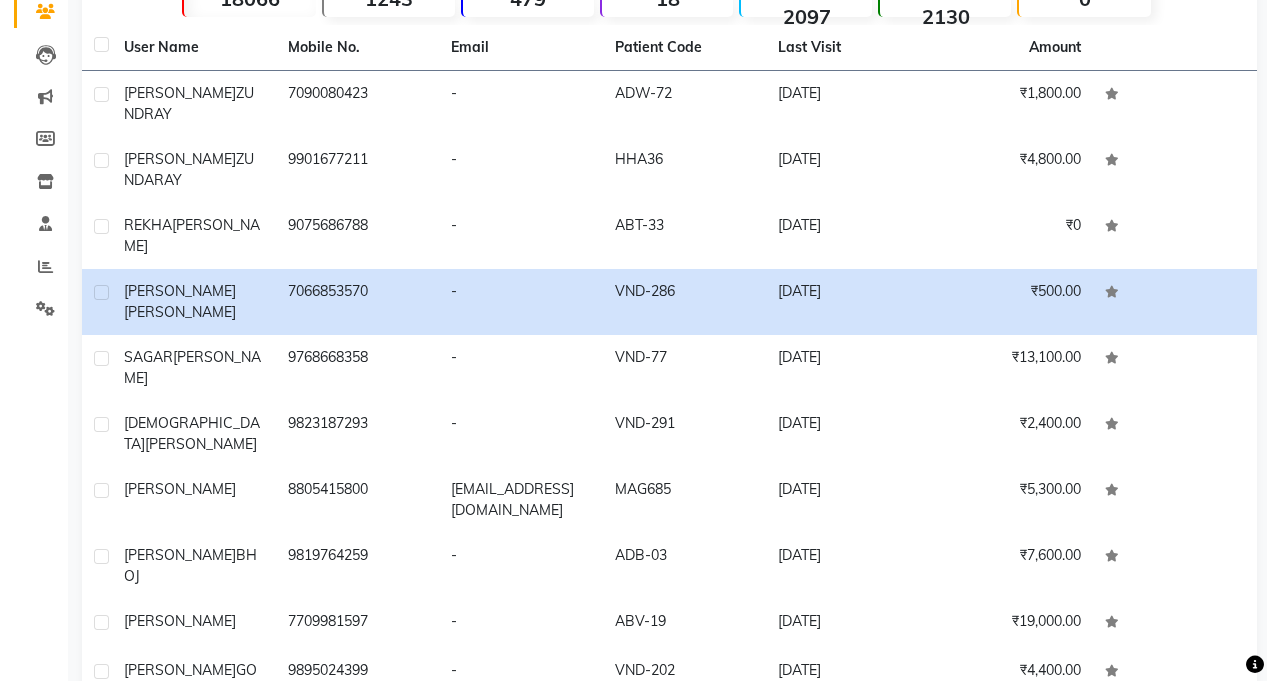 scroll, scrollTop: 0, scrollLeft: 0, axis: both 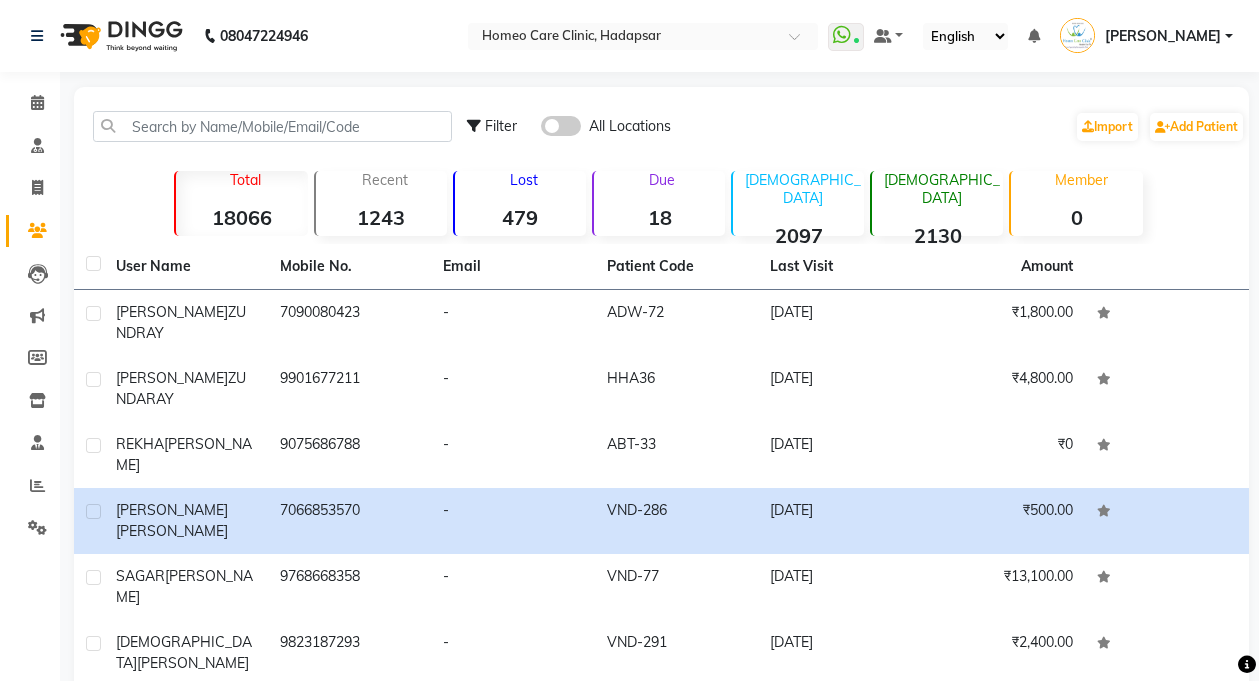 click on "[PERSON_NAME]" at bounding box center [1163, 36] 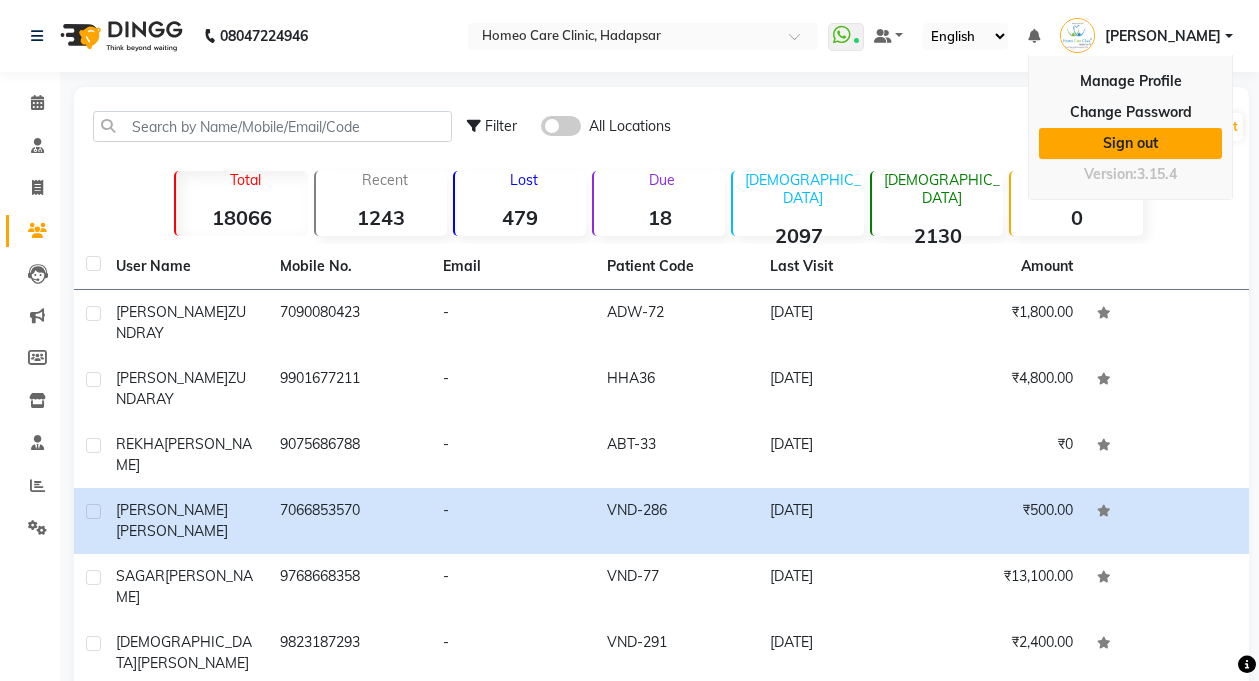 click on "Sign out" at bounding box center (1130, 143) 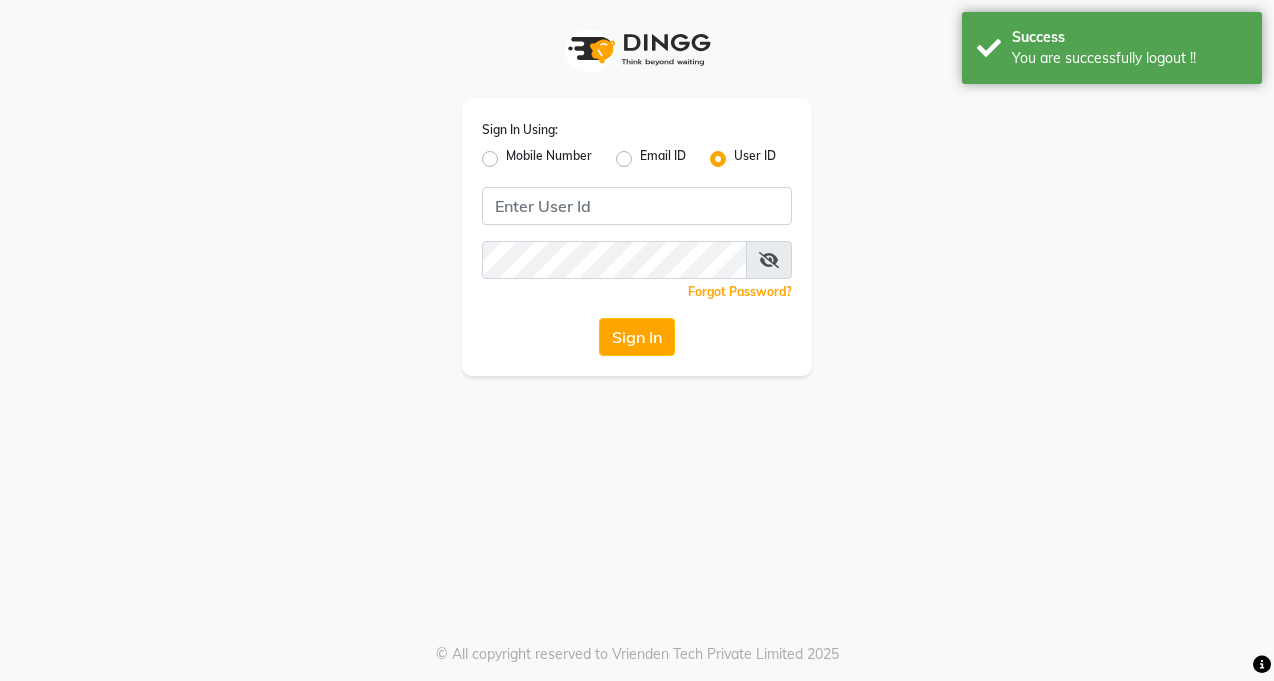 click on "Mobile Number" 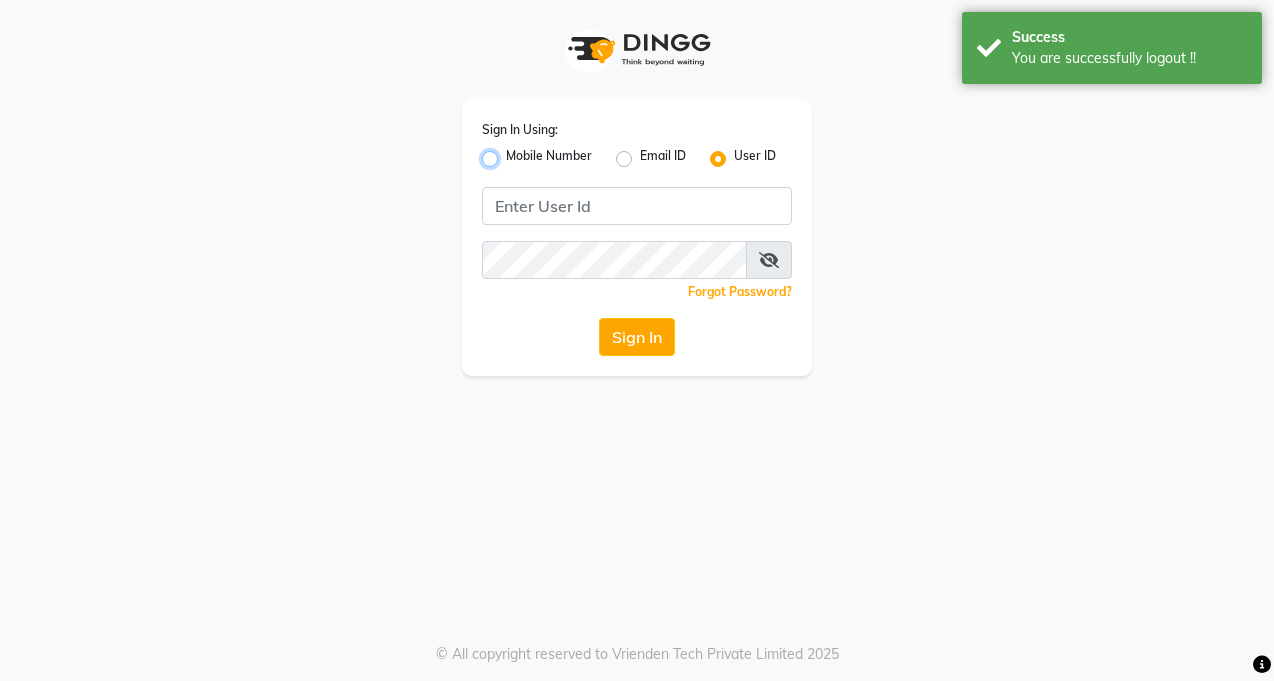 click on "Mobile Number" at bounding box center (512, 153) 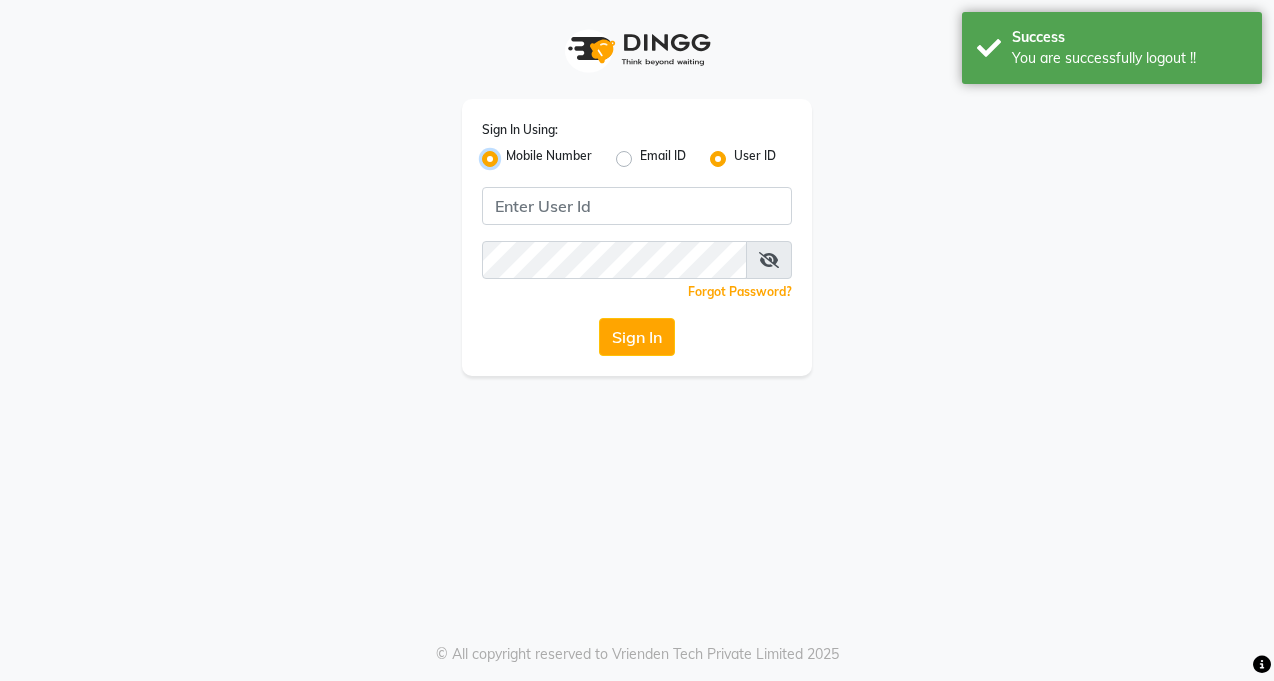 radio on "false" 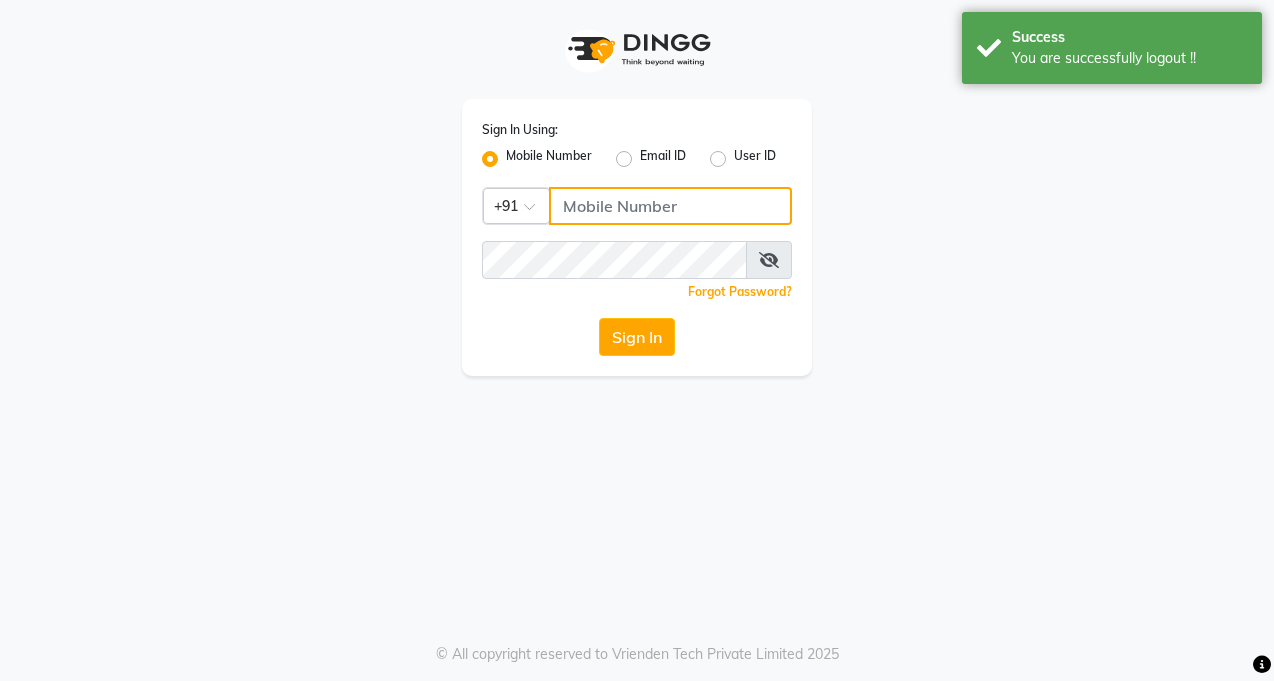 click 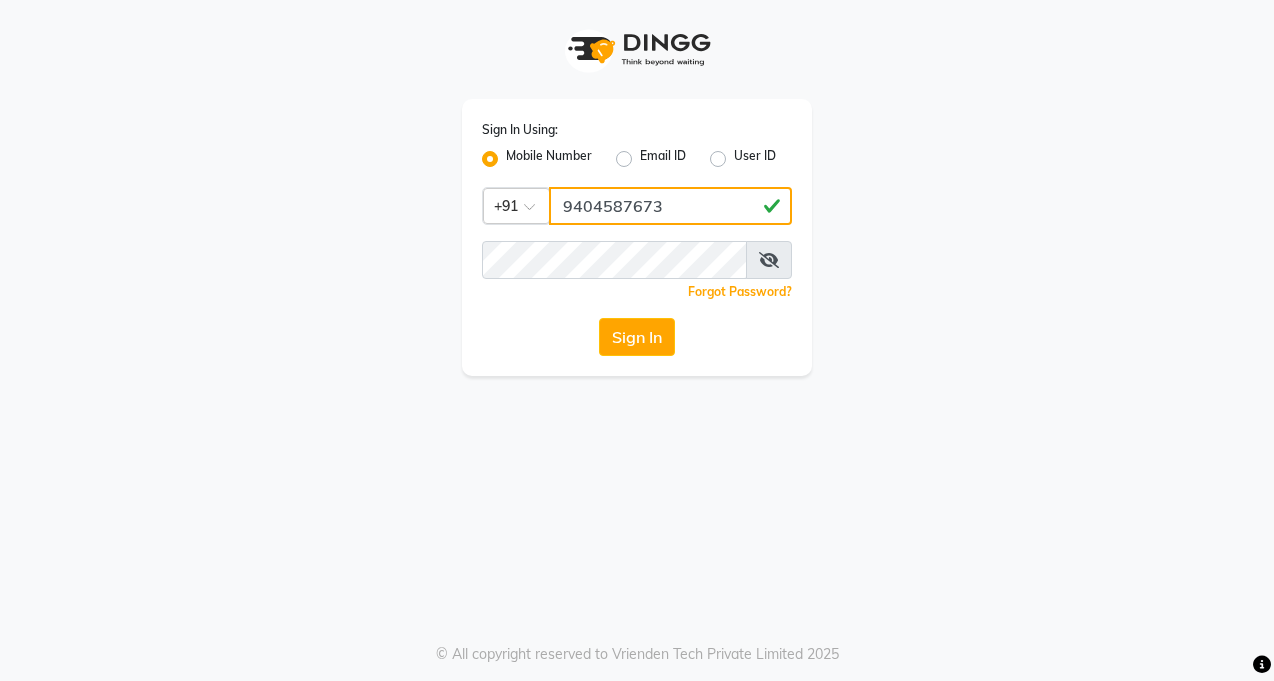click on "9404587673" 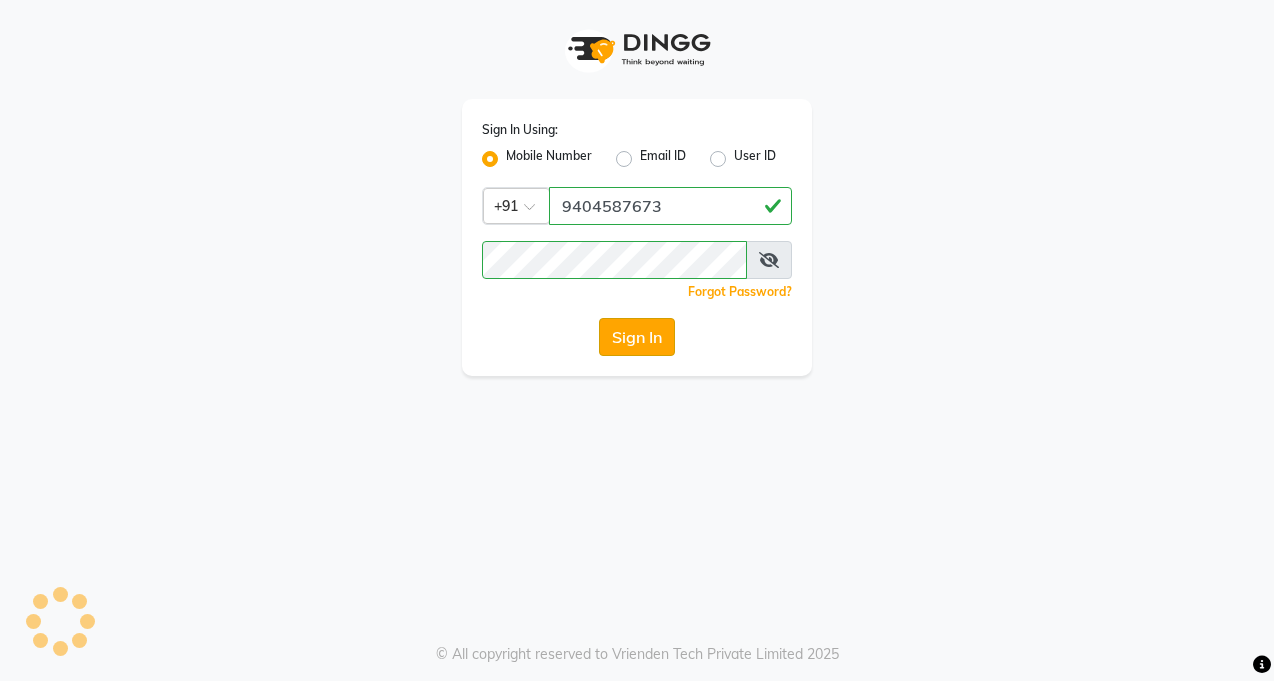 click on "Sign In" 